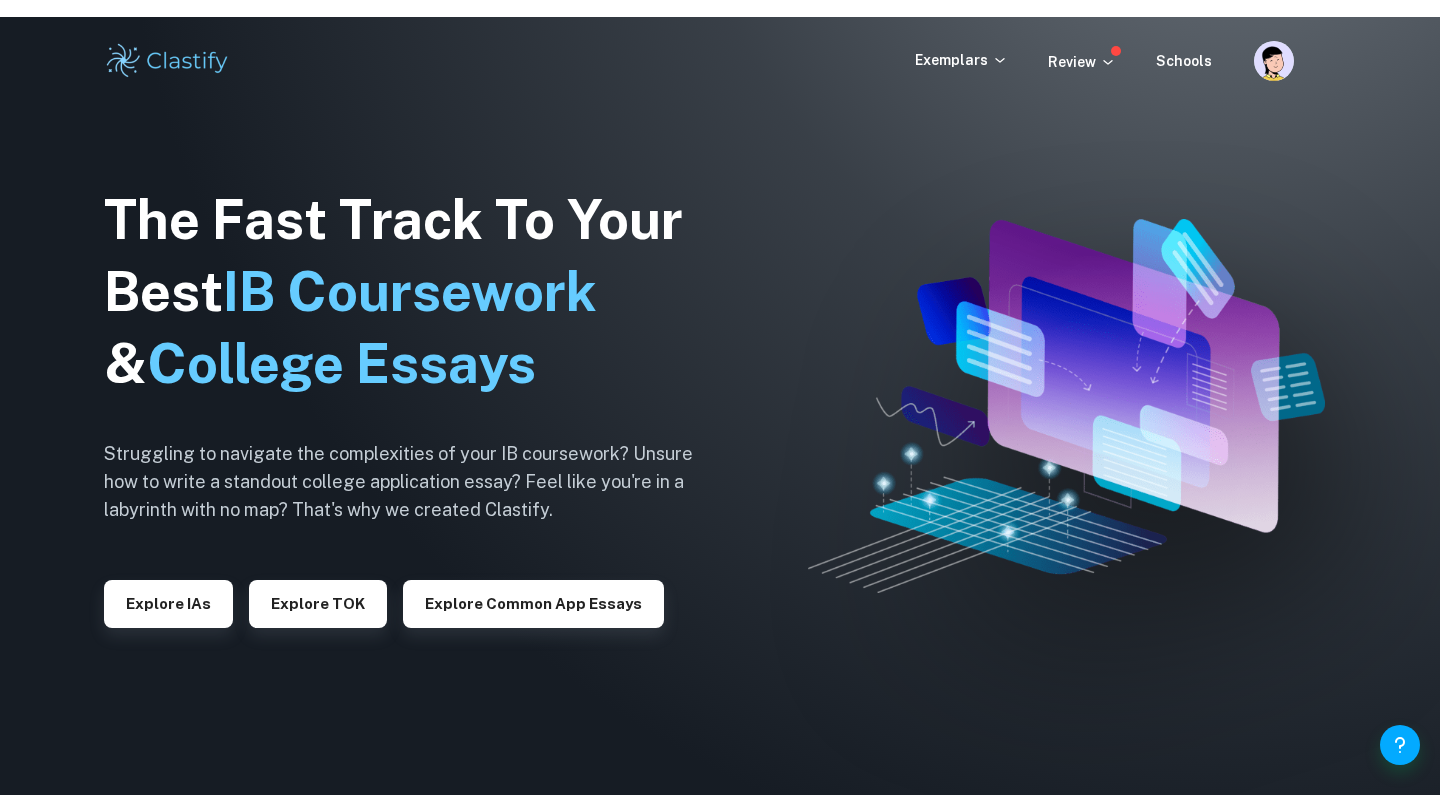 scroll, scrollTop: 0, scrollLeft: 0, axis: both 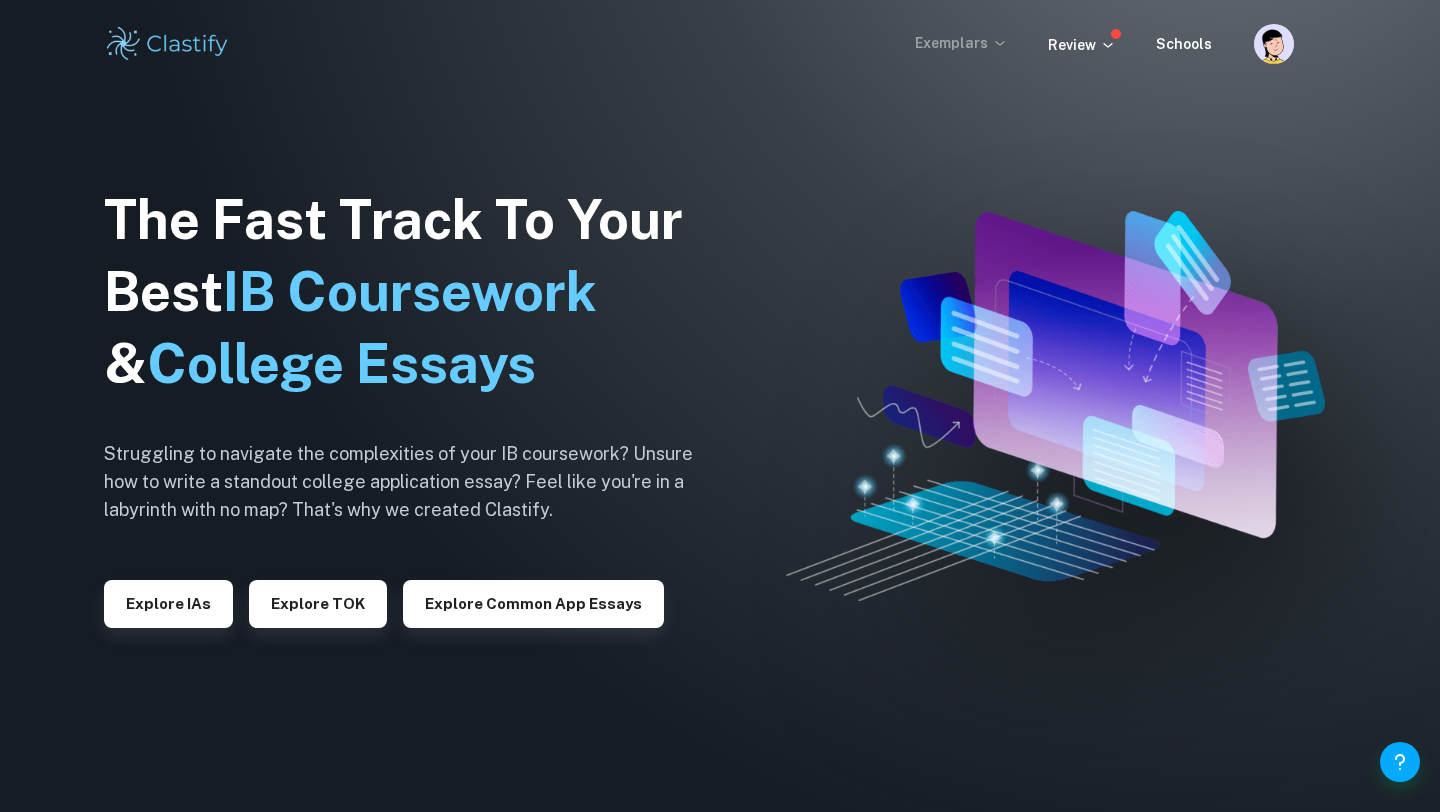 click on "Exemplars" at bounding box center (961, 43) 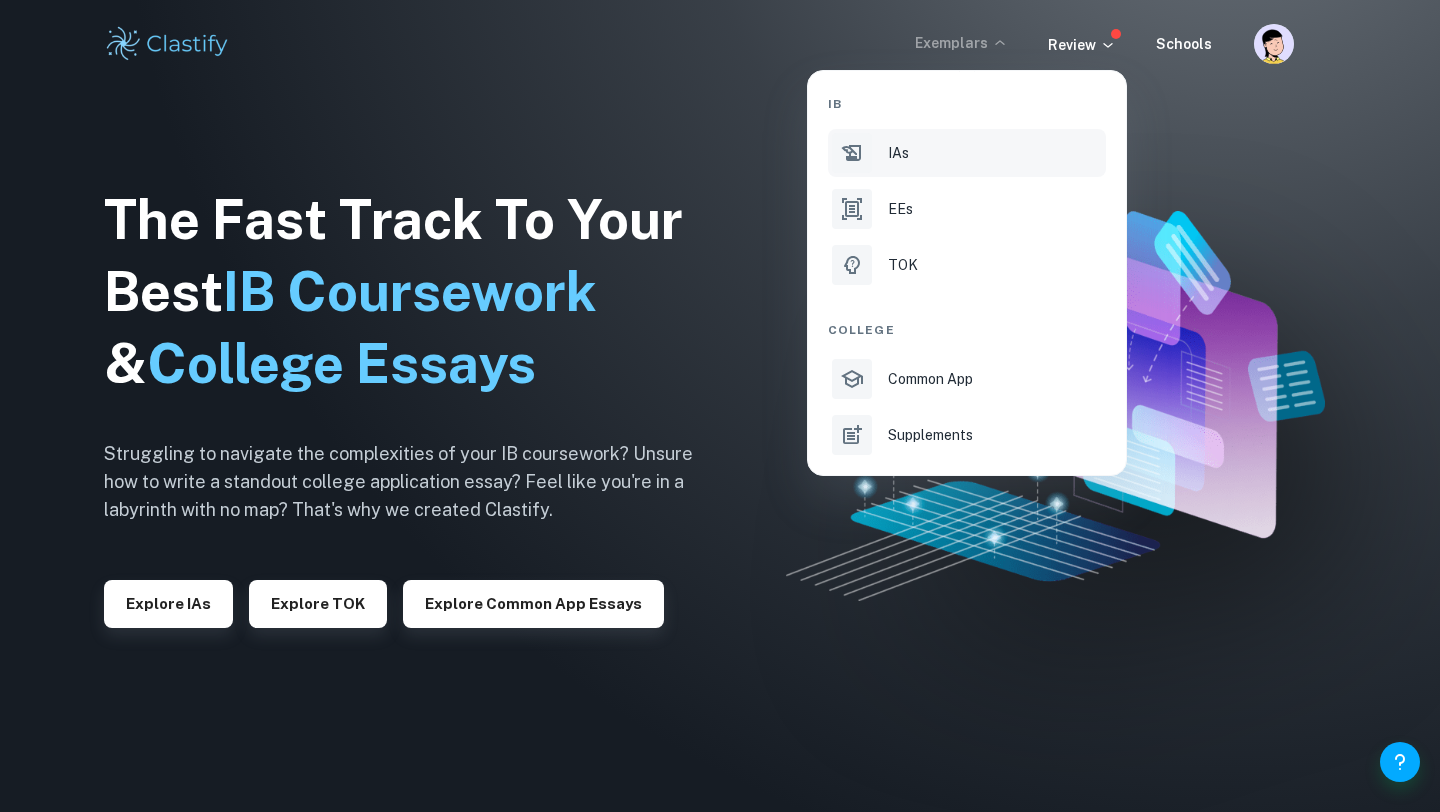 click on "IAs" at bounding box center (898, 153) 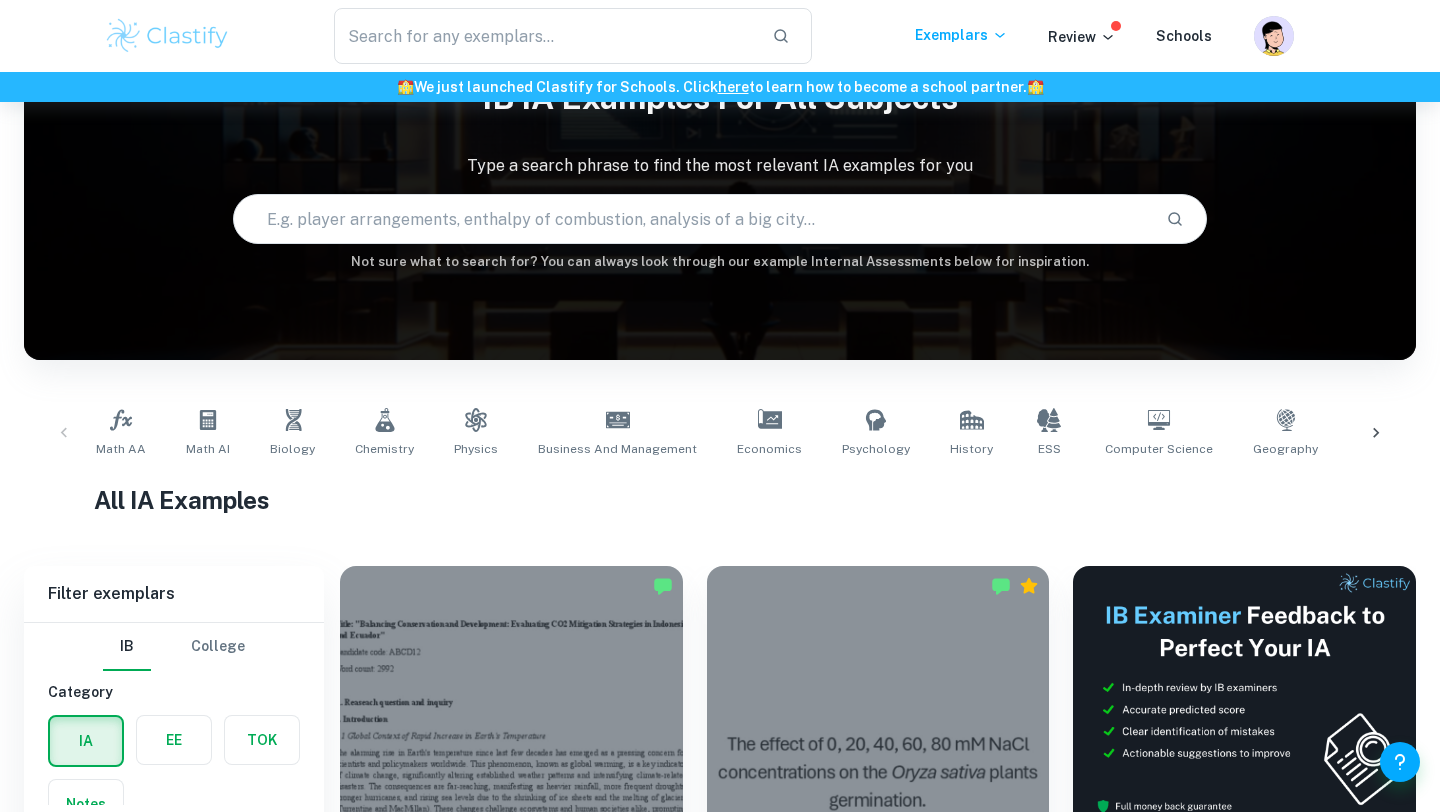 scroll, scrollTop: 112, scrollLeft: 0, axis: vertical 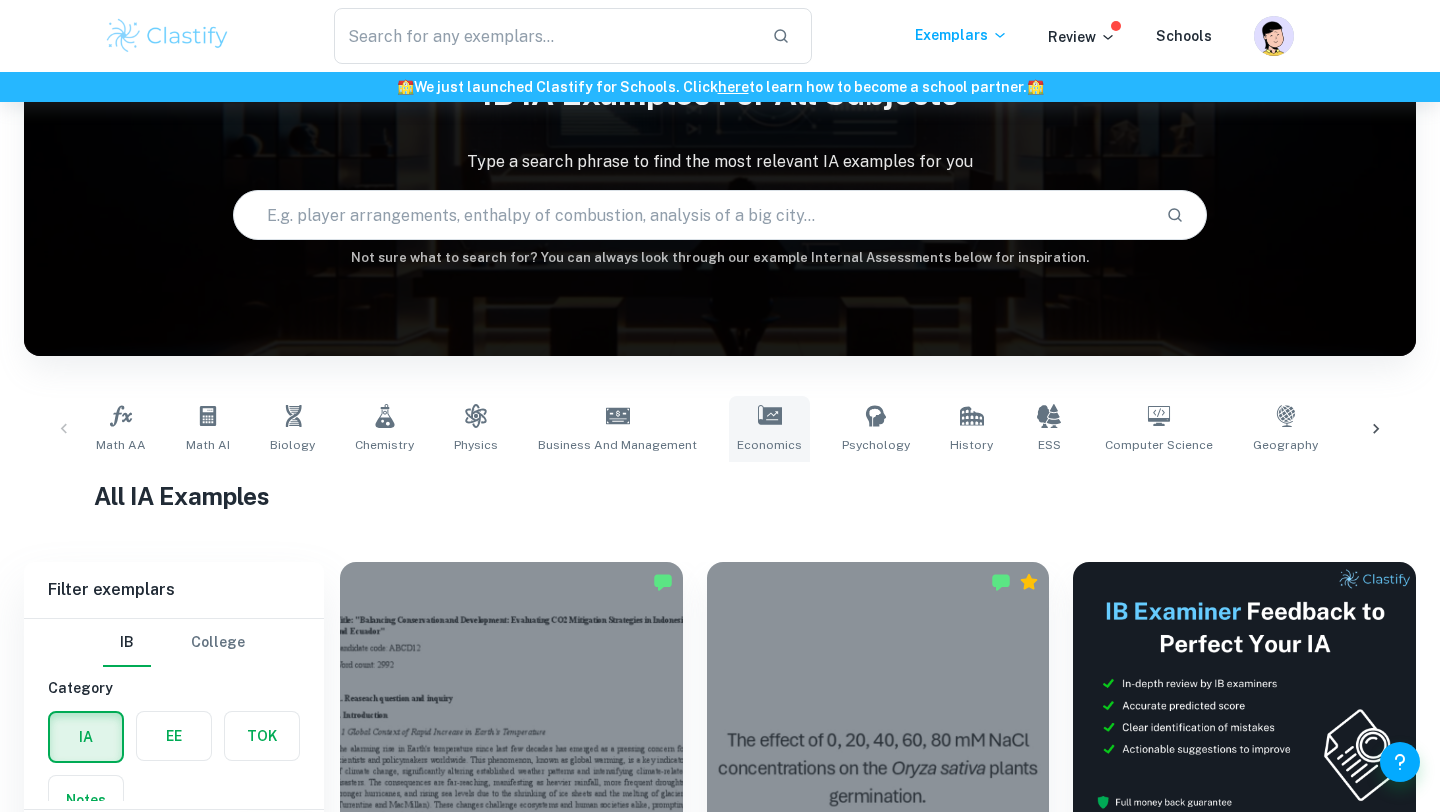 click 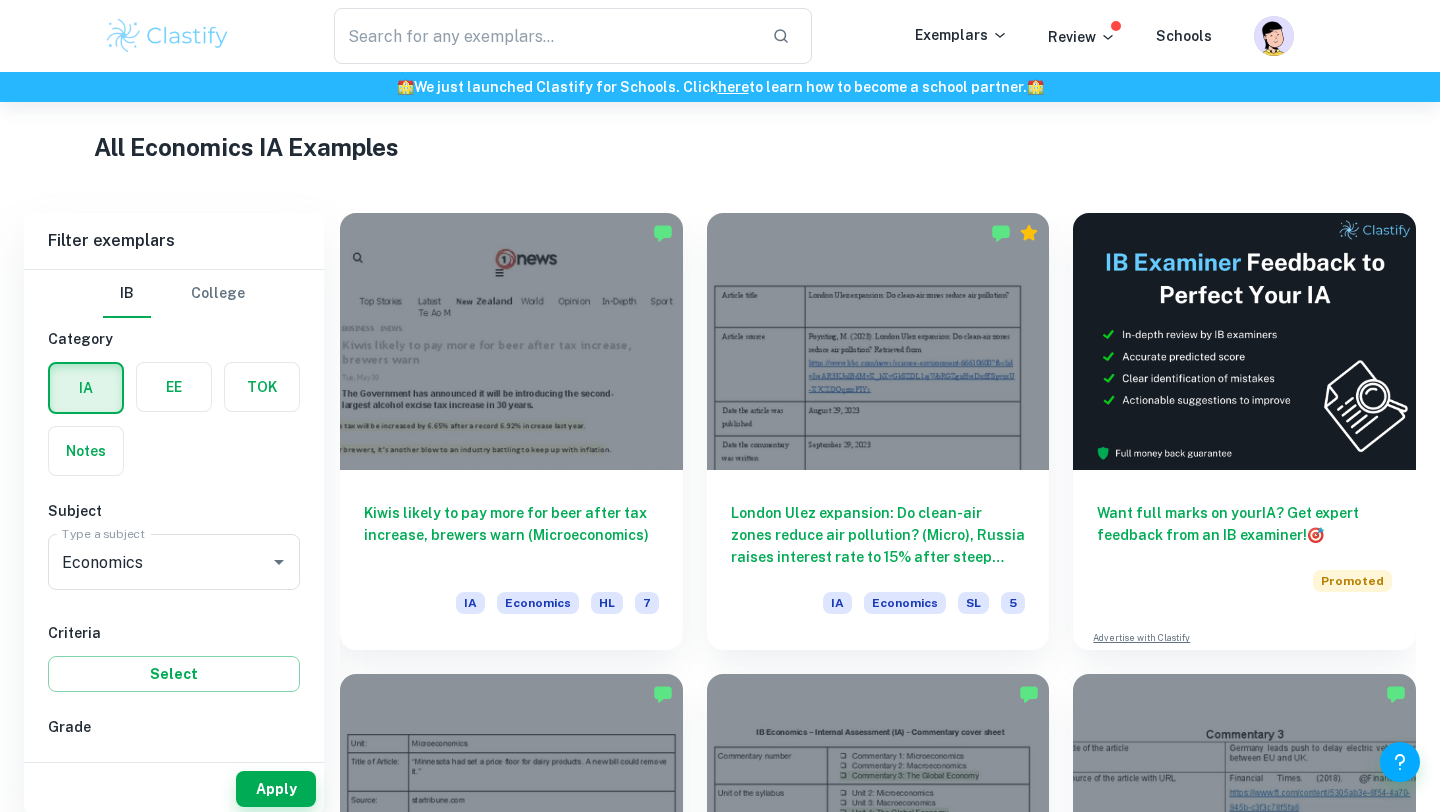 scroll, scrollTop: 485, scrollLeft: 0, axis: vertical 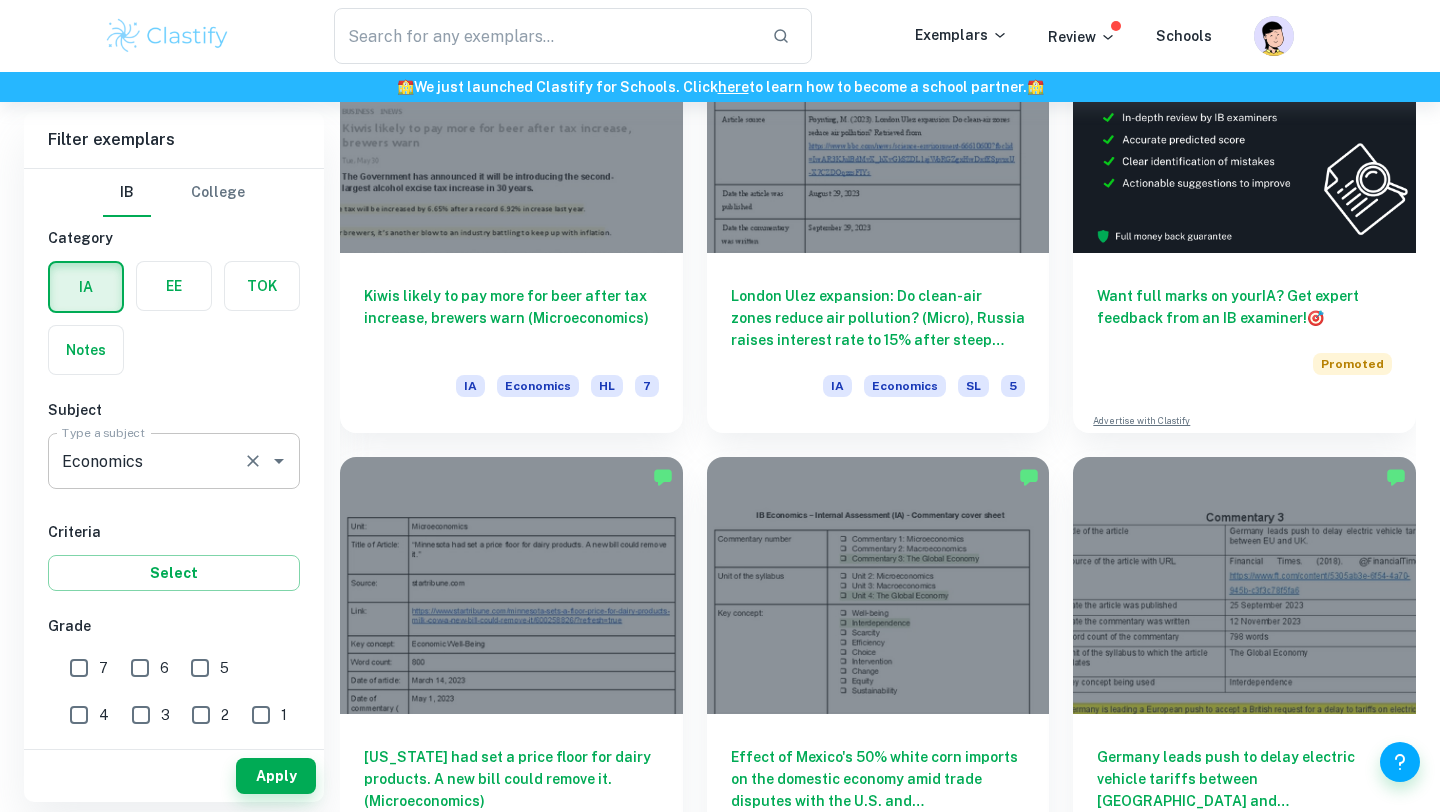 click on "Economics" at bounding box center [146, 461] 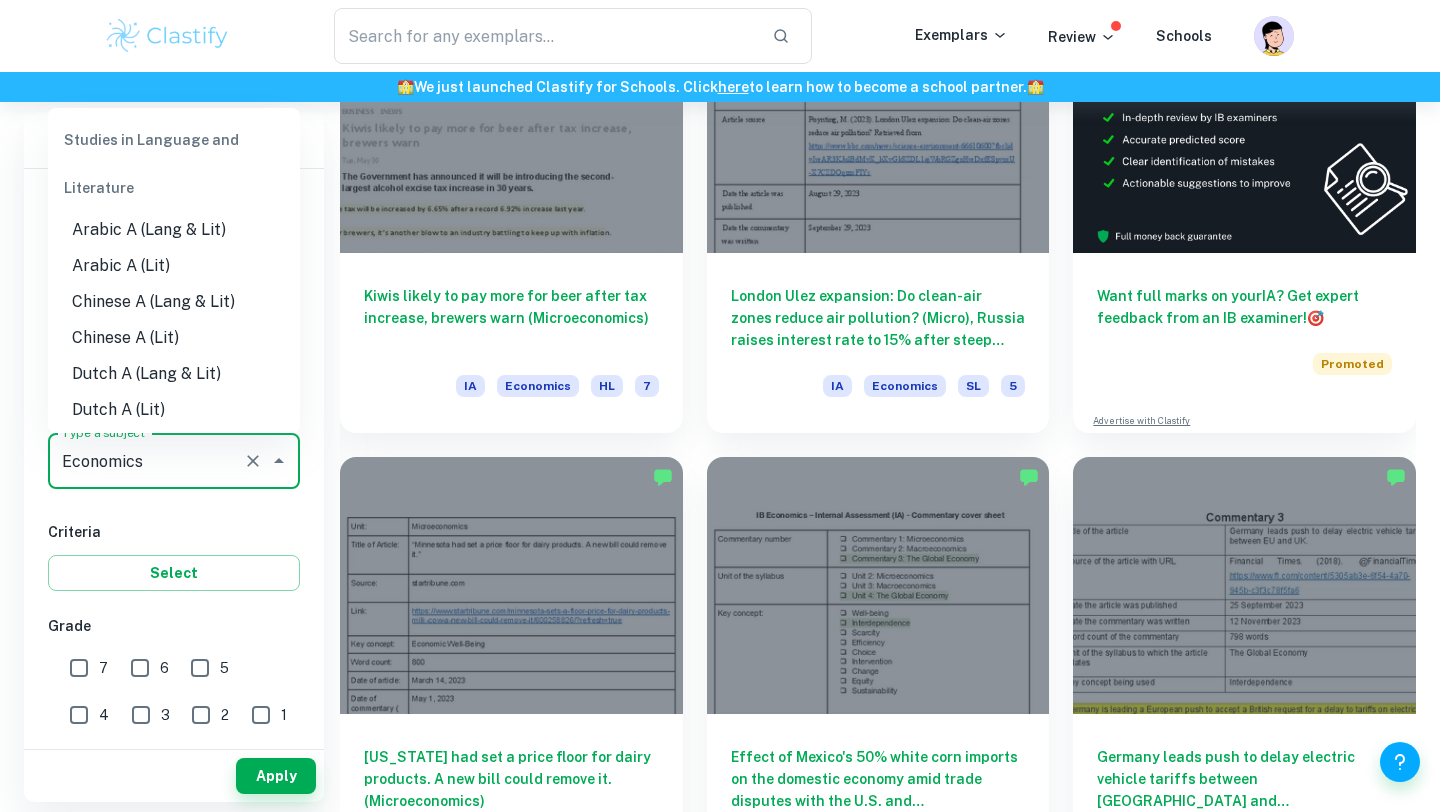 scroll, scrollTop: 1699, scrollLeft: 0, axis: vertical 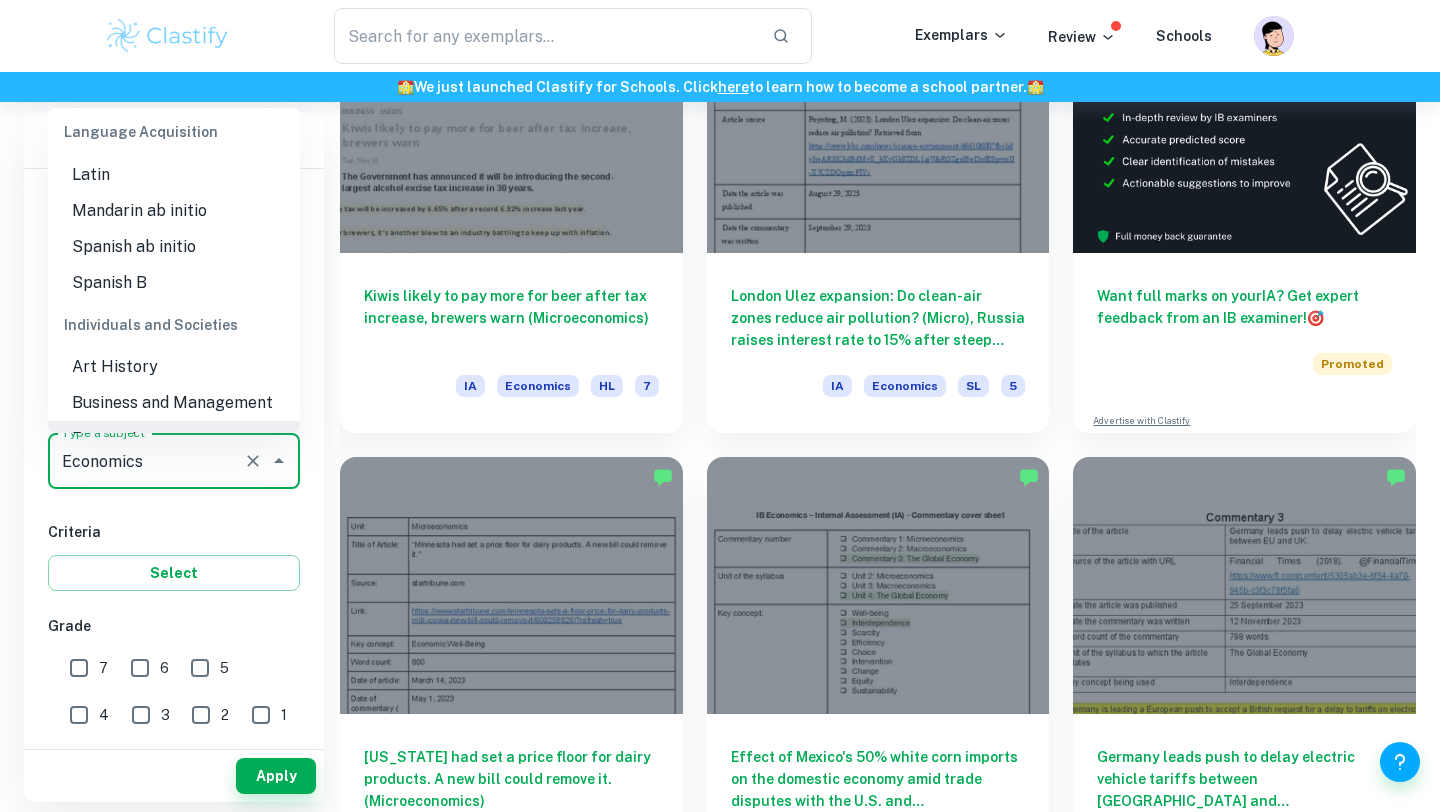 click on "Minnesota had set a price floor for dairy products. A new bill could remove
it. (Microeconomics) IA Economics HL 7" at bounding box center [499, 663] 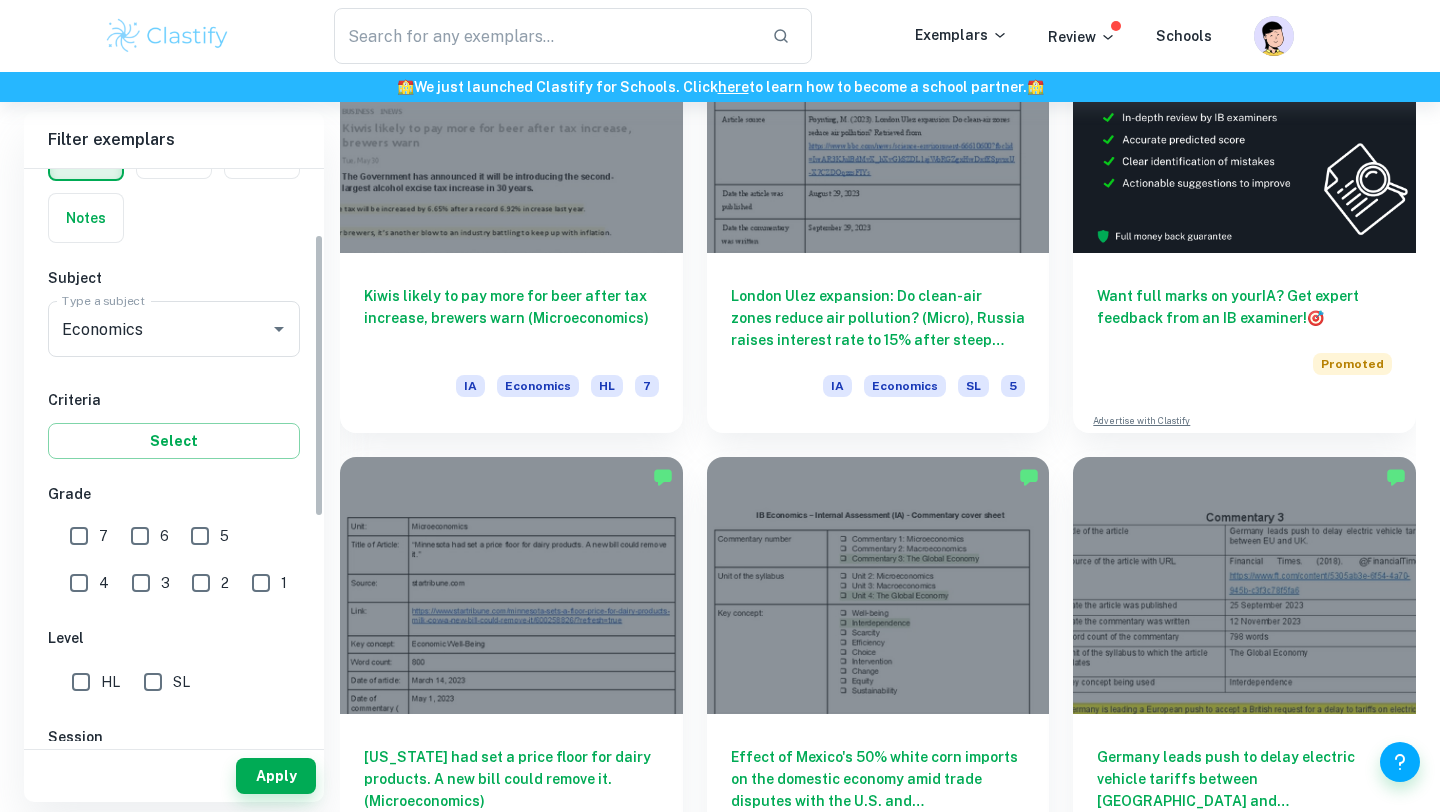 scroll, scrollTop: 164, scrollLeft: 0, axis: vertical 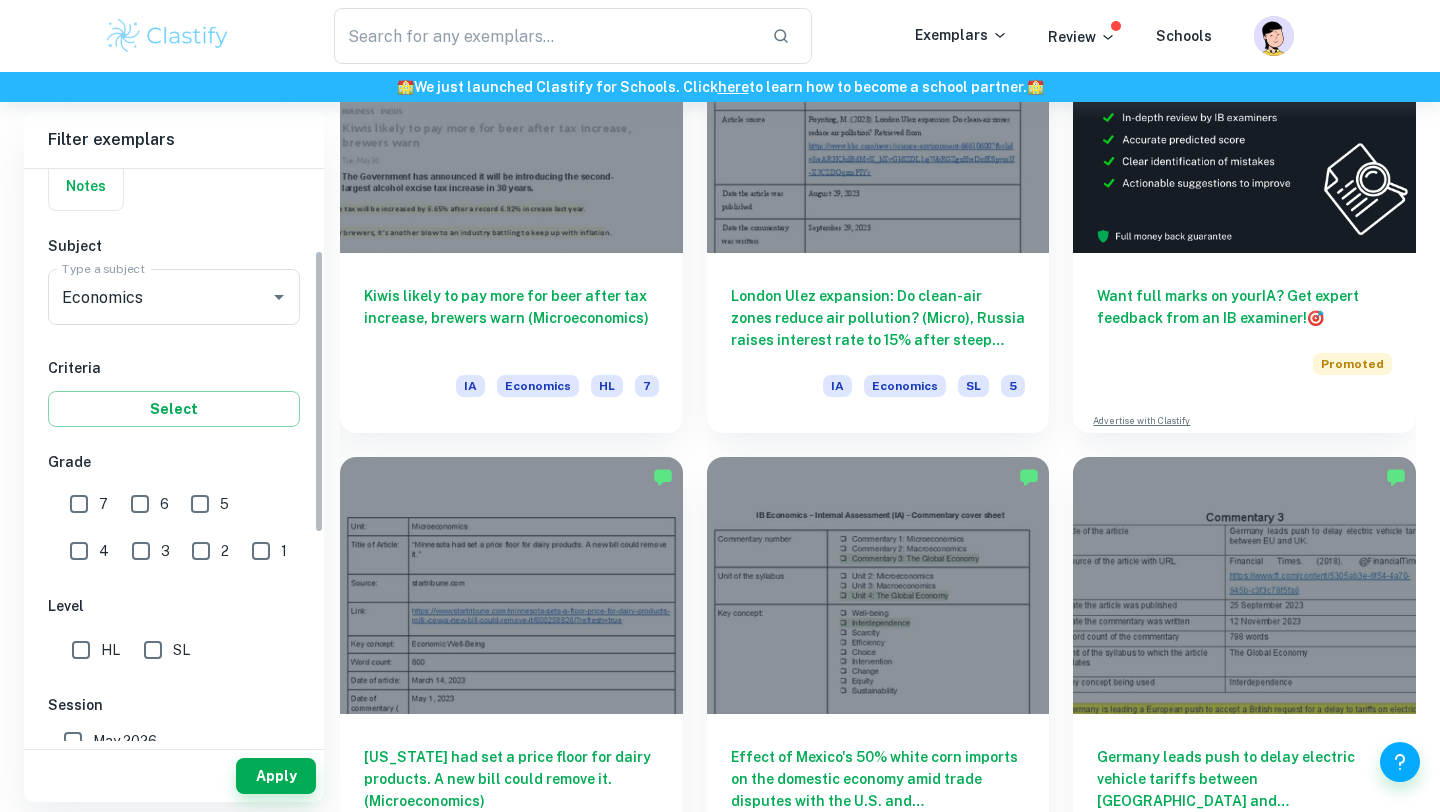 click on "7" at bounding box center (79, 504) 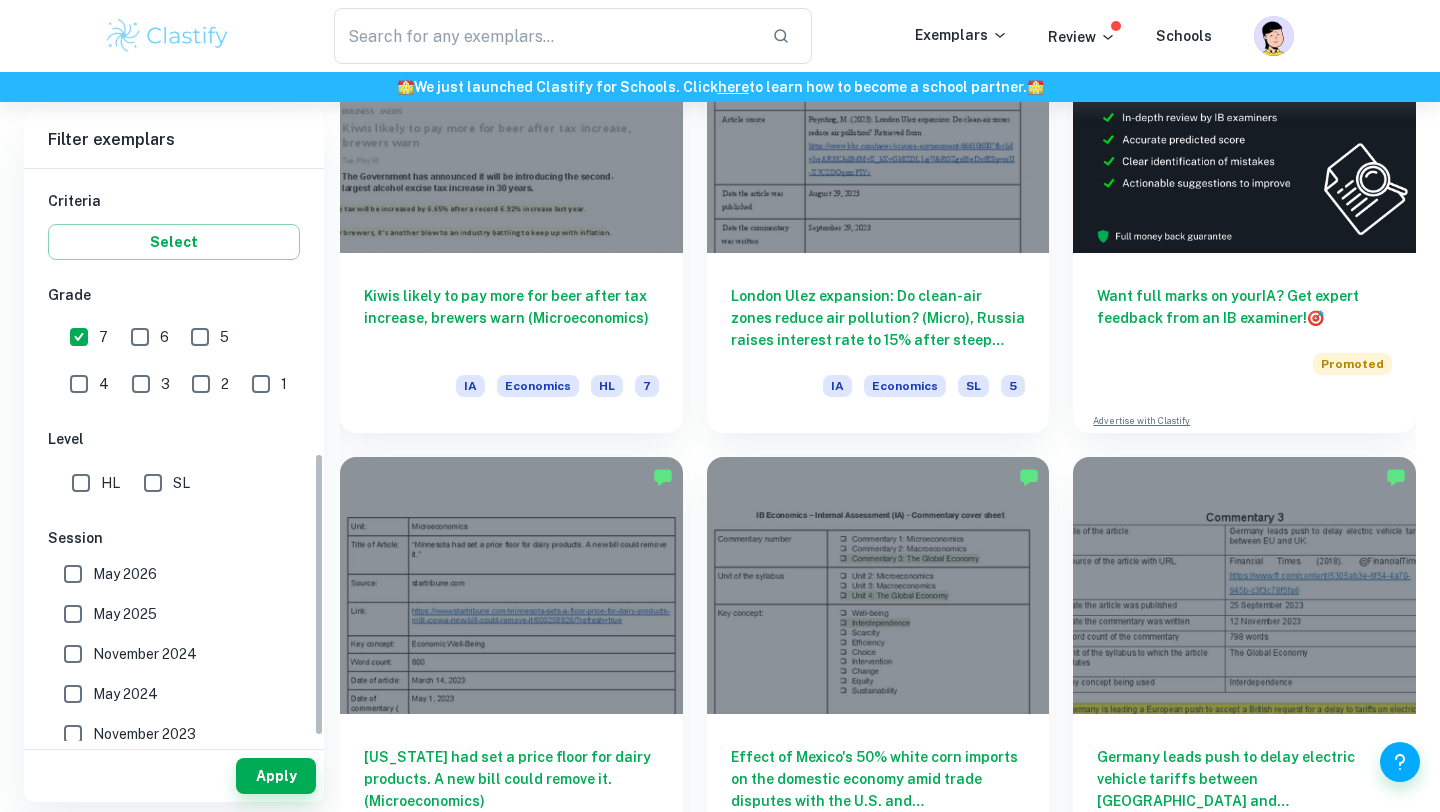 scroll, scrollTop: 584, scrollLeft: 0, axis: vertical 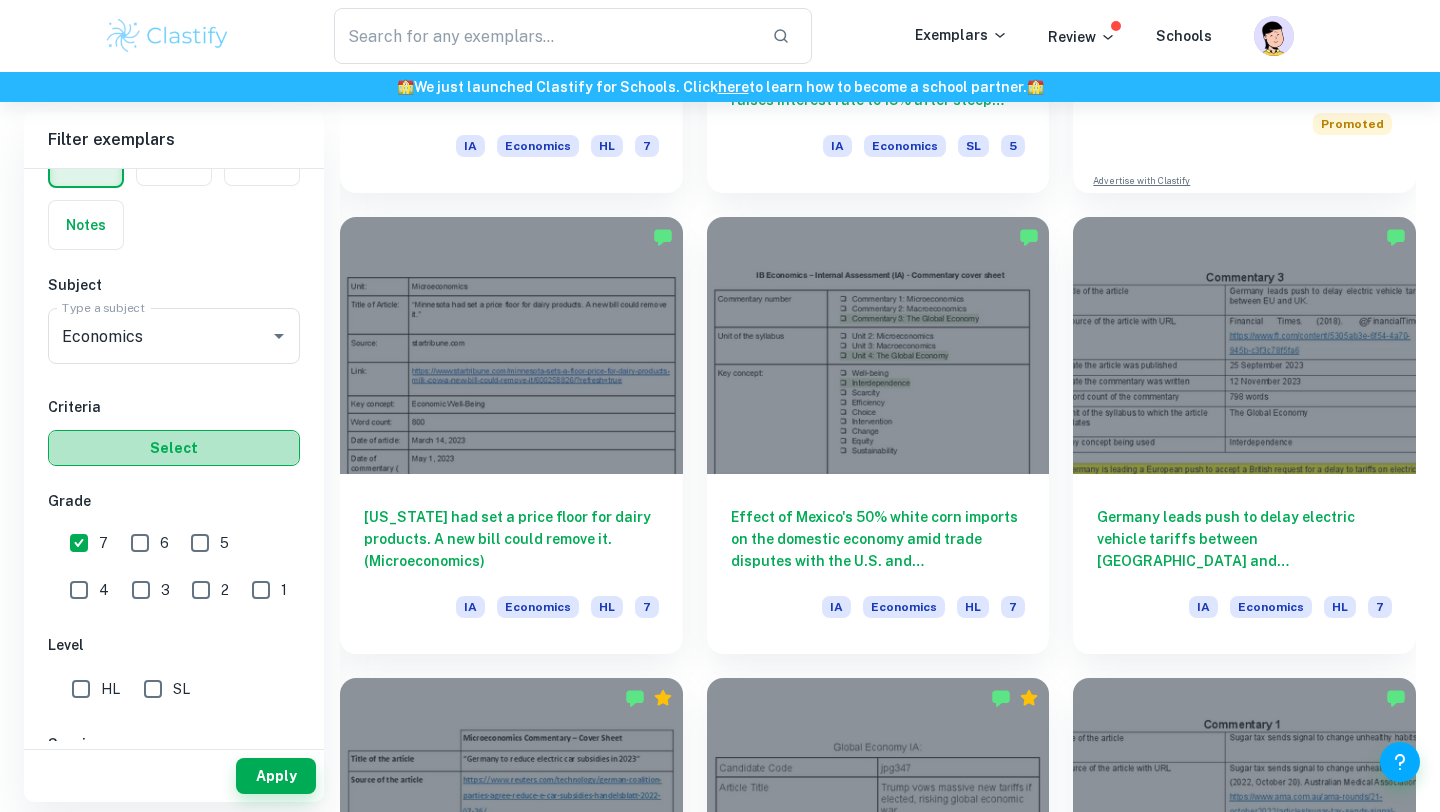 click on "Select" at bounding box center (174, 448) 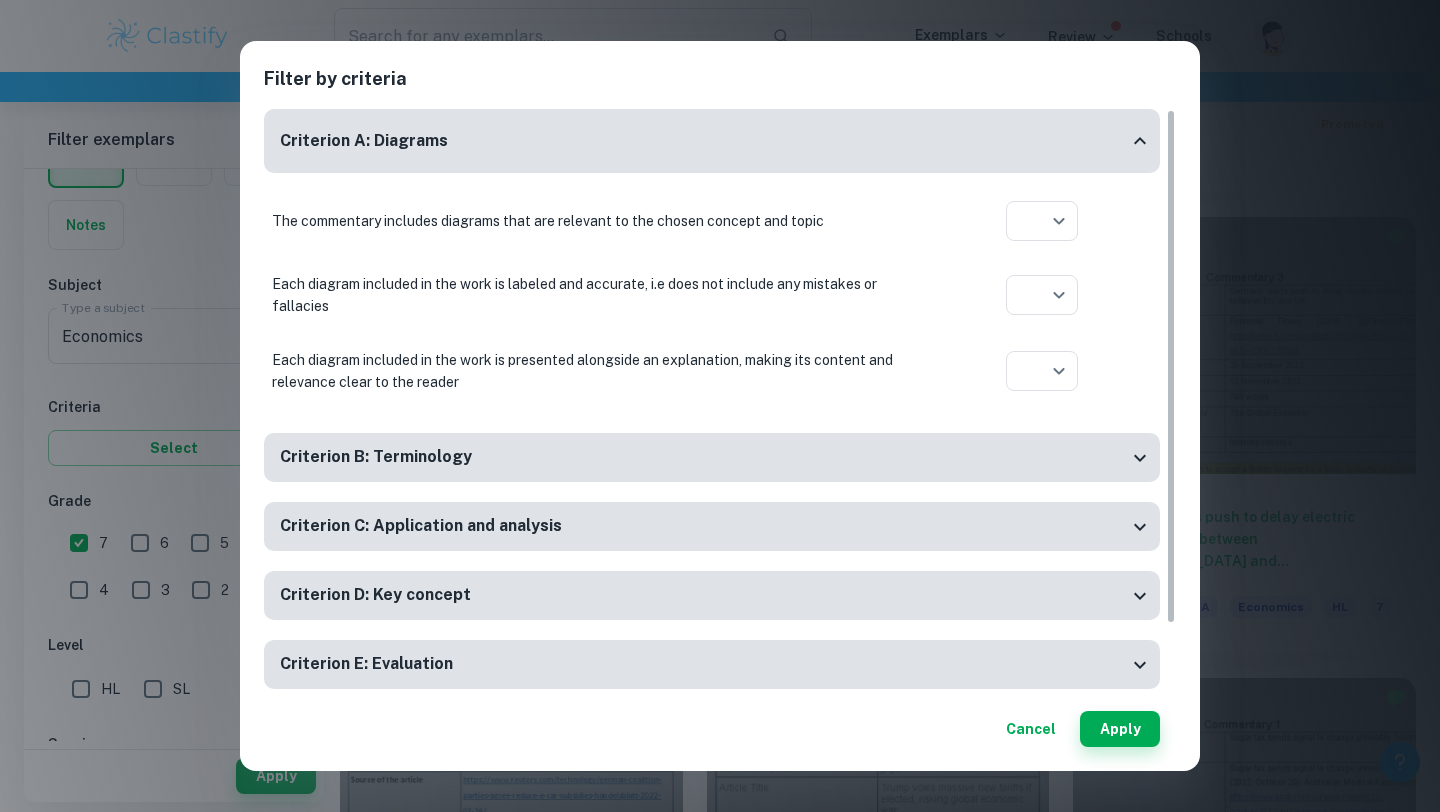 click on "Filter by criteria Criterion A: Diagrams The commentary includes diagrams that are relevant to the chosen concept and topic ​ Aplication year Each diagram included in the work is labeled and accurate, i.e does not include any mistakes or fallacies ​ Aplication year Each diagram included in the work is presented alongside an explanation, making its content and relevance clear to the reader ​ Aplication year Criterion B: Terminology  The commentary correctly uses subject-specific terminology that is relevant to the chosen article and key concept ​ Aplication year The incorporation of subject-specific terminology is evident throughout the whole work ​ Aplication year Criterion C: Application and analysis The student applies an economic theory that is relevant to the chosen article ​ Aplication year The presented economic theory is effectively analyzed by the student ​ Aplication year ​ Aplication year Criterion D: Key concept The student identifies the key concept relevant to the article ​ ​" at bounding box center (720, 406) 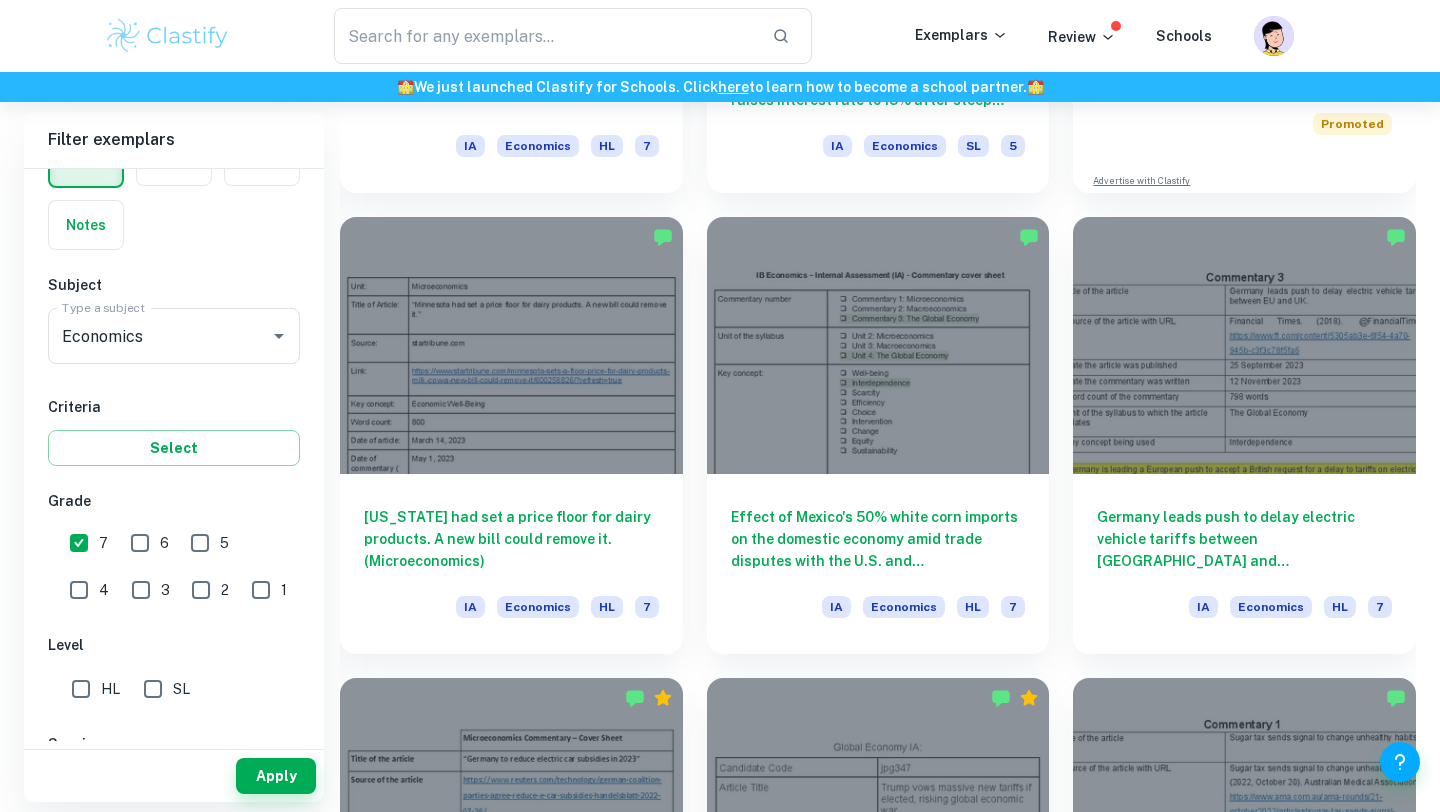 click on "HL" at bounding box center [81, 689] 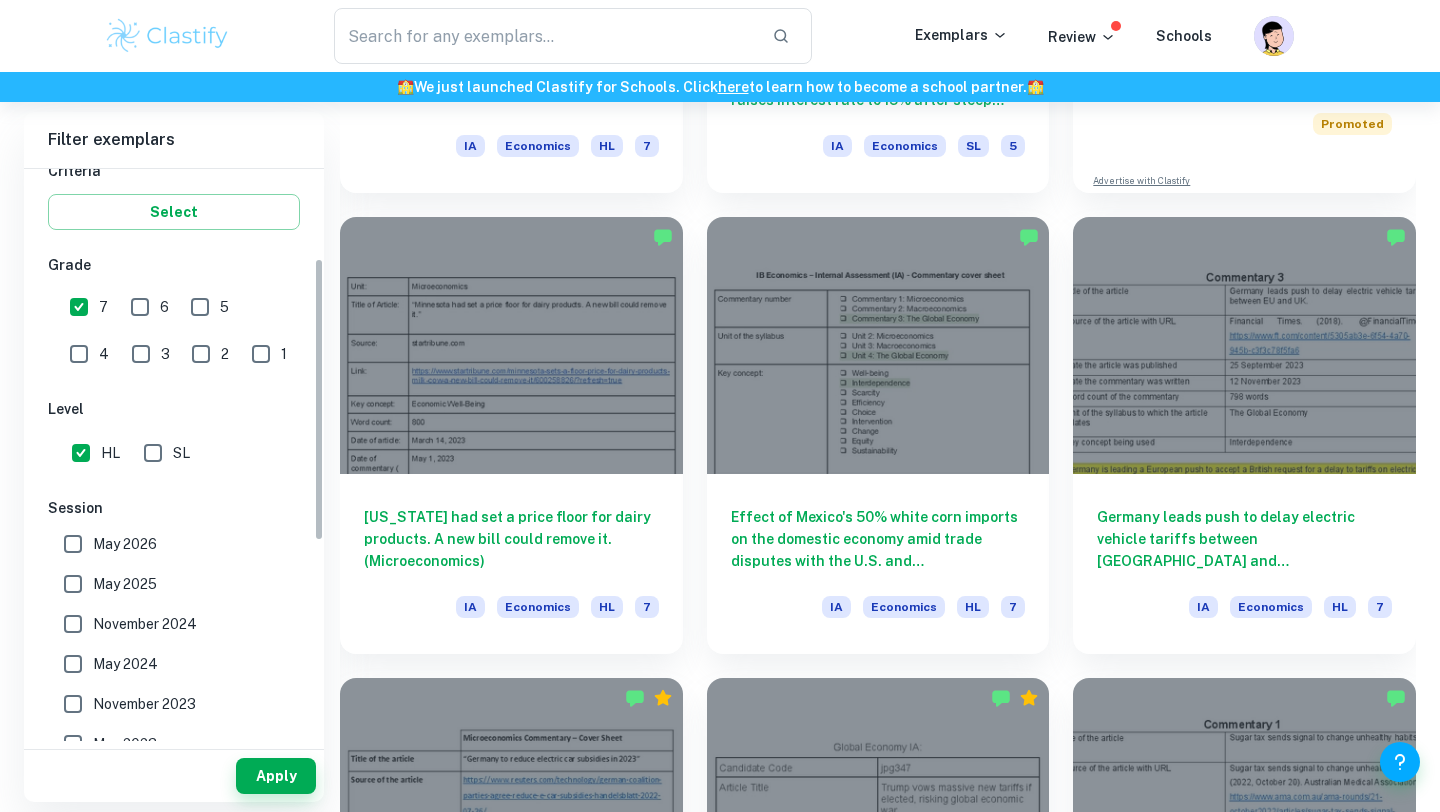scroll, scrollTop: 400, scrollLeft: 0, axis: vertical 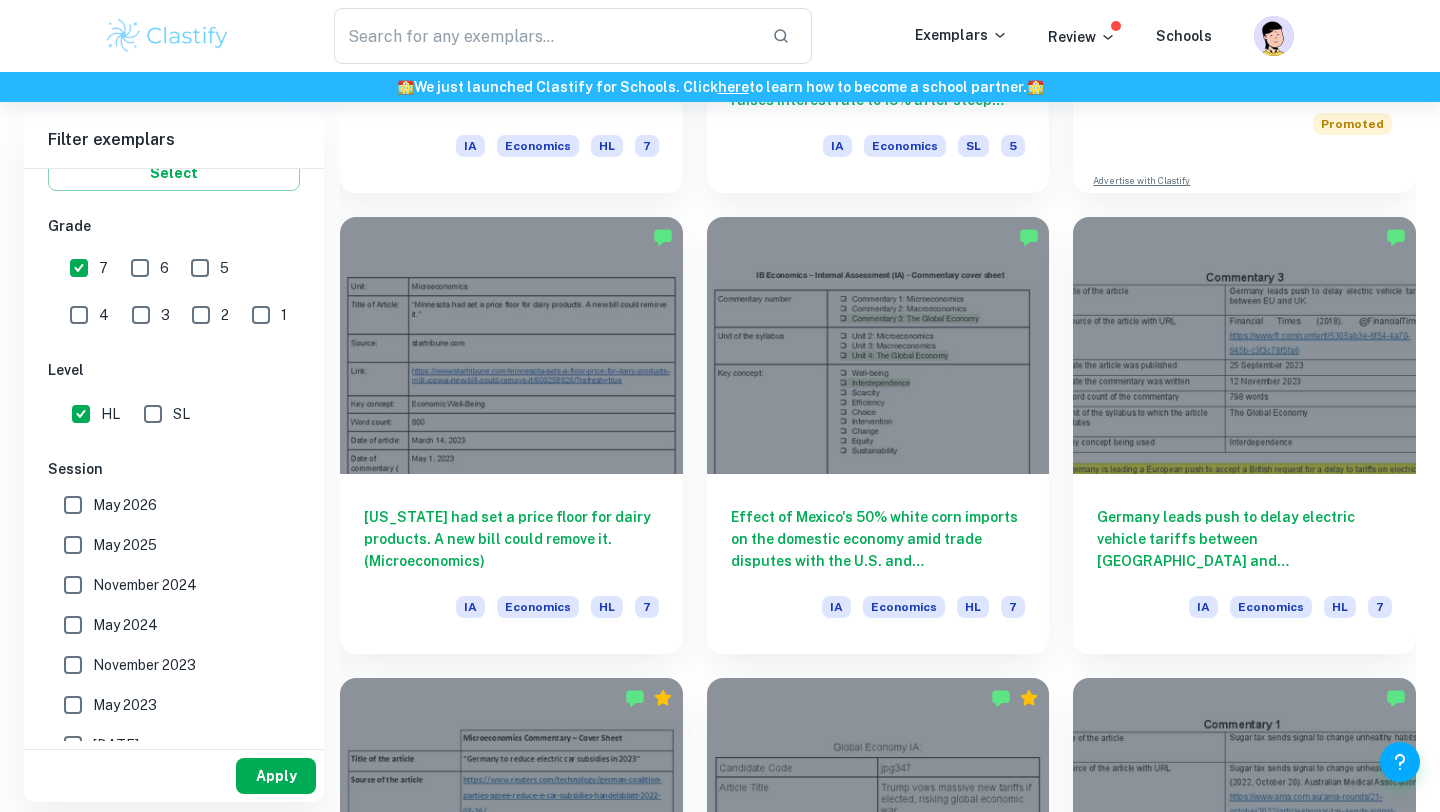 click on "Apply" at bounding box center (276, 776) 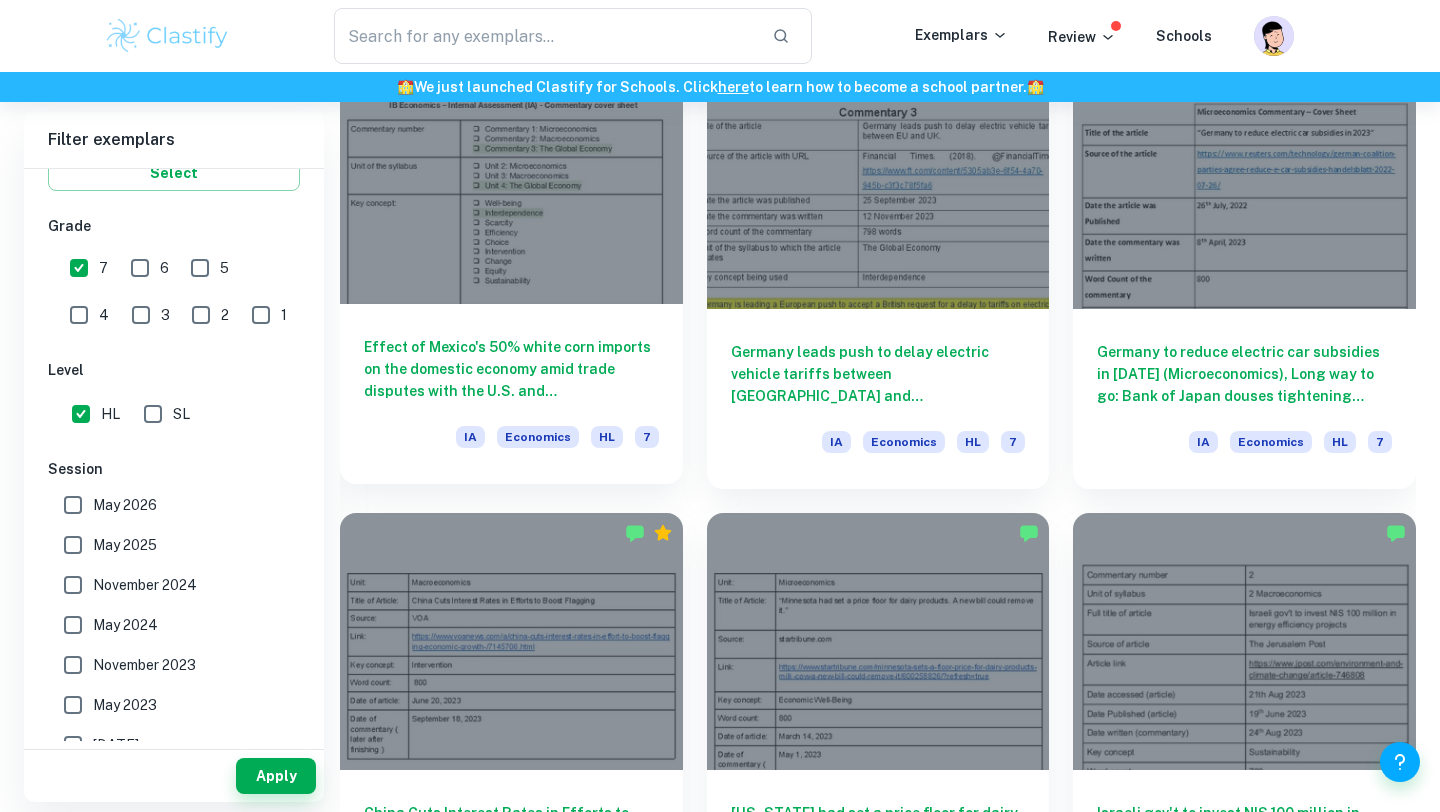 scroll, scrollTop: 1074, scrollLeft: 0, axis: vertical 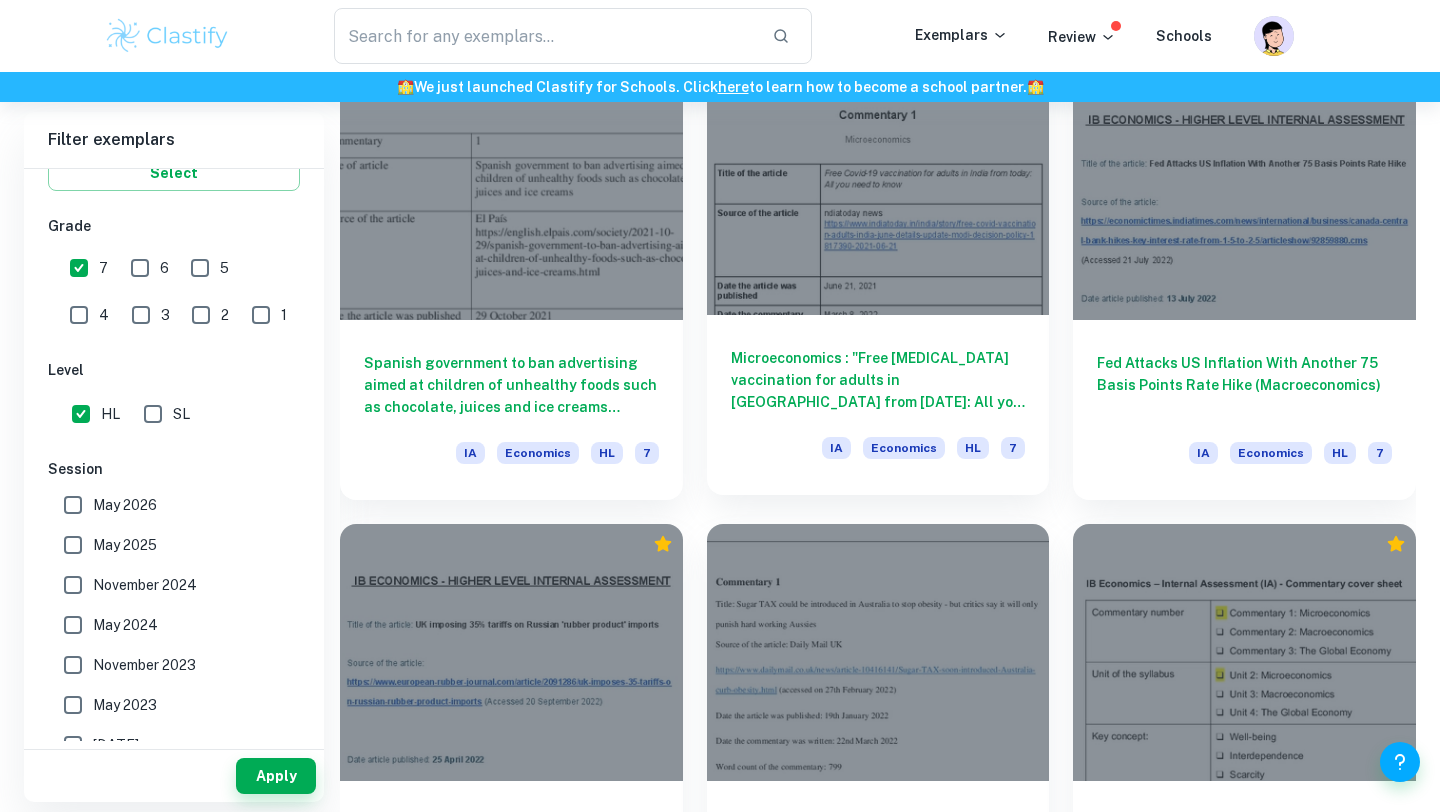 click on "Microeconomics : "Free Covid-19 vaccination for adults in India from today: All you need to know".  Macroeconomics: "Interest rates rising to keep economy from overheating". Global Economy : "India proposes 15 pc retaliatory duties on 22 items imported from UK"" at bounding box center (878, 380) 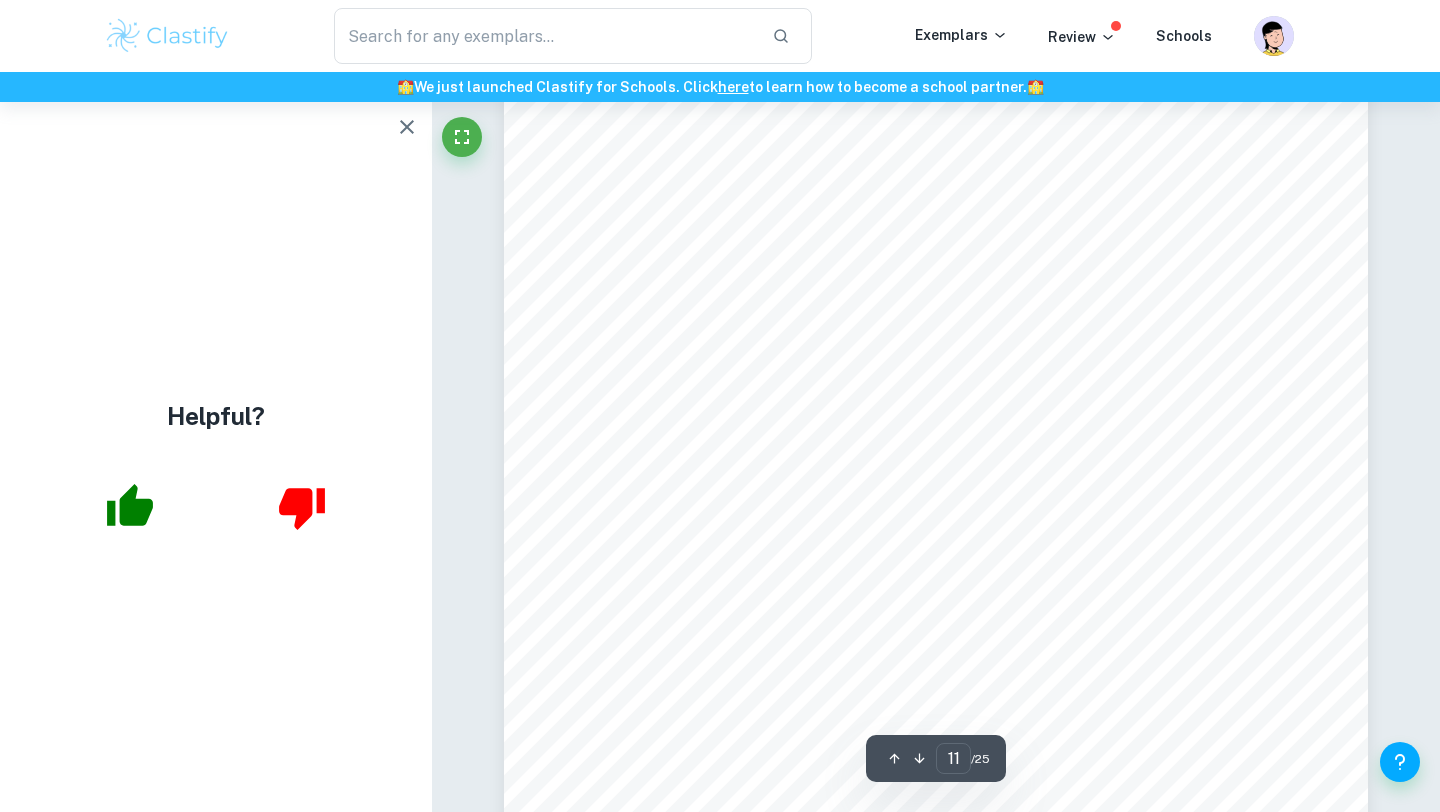 scroll, scrollTop: 11457, scrollLeft: 0, axis: vertical 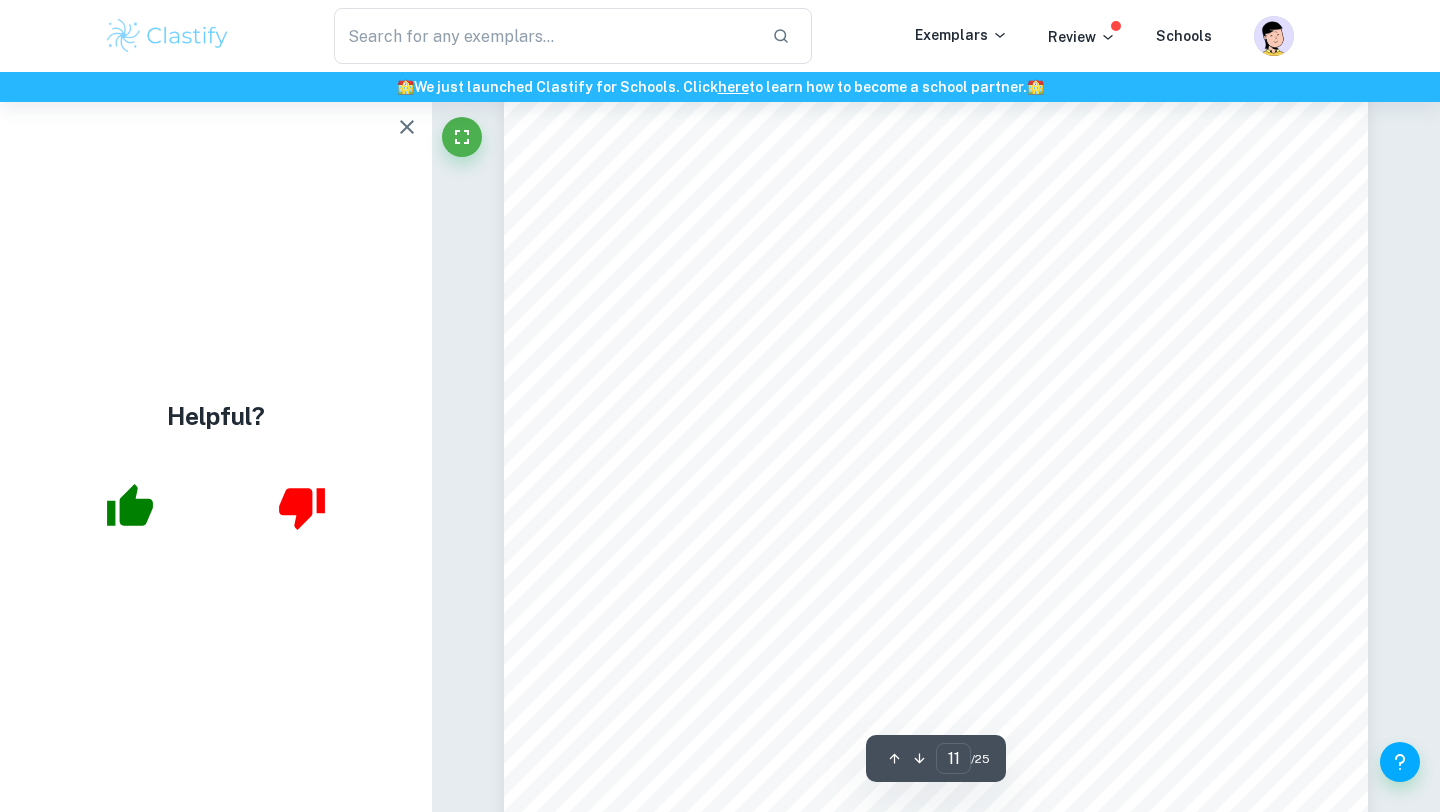 click 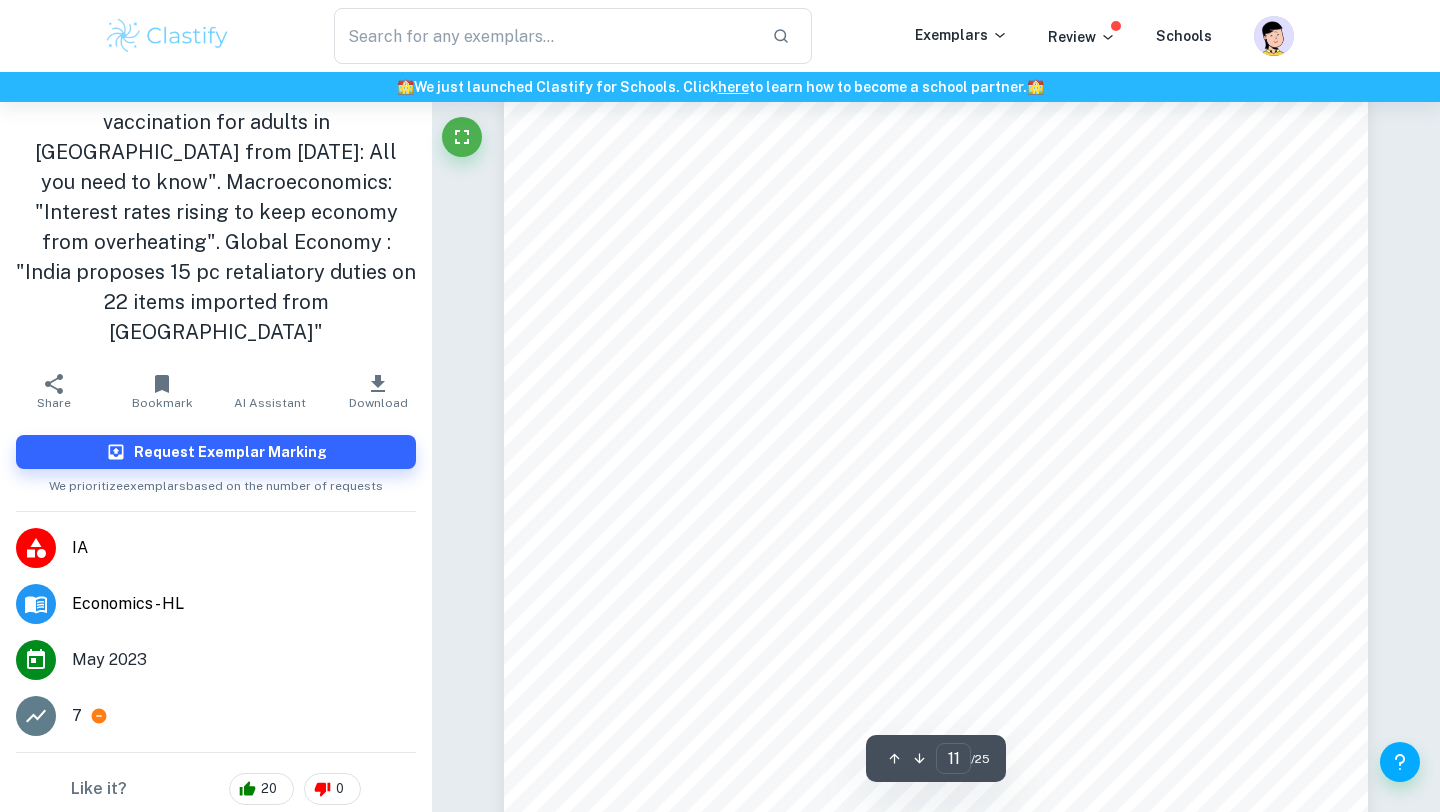 scroll, scrollTop: 0, scrollLeft: 0, axis: both 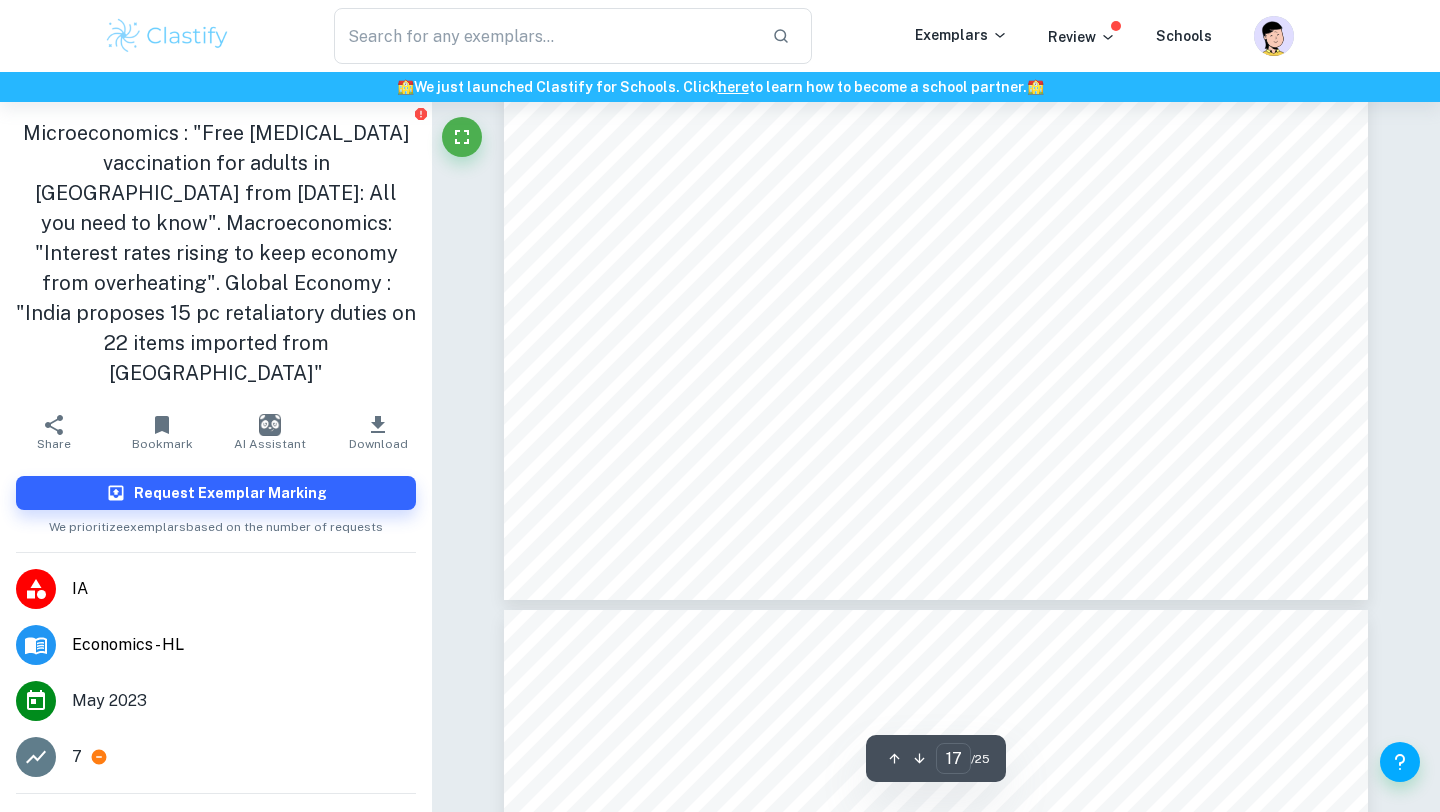 type on "18" 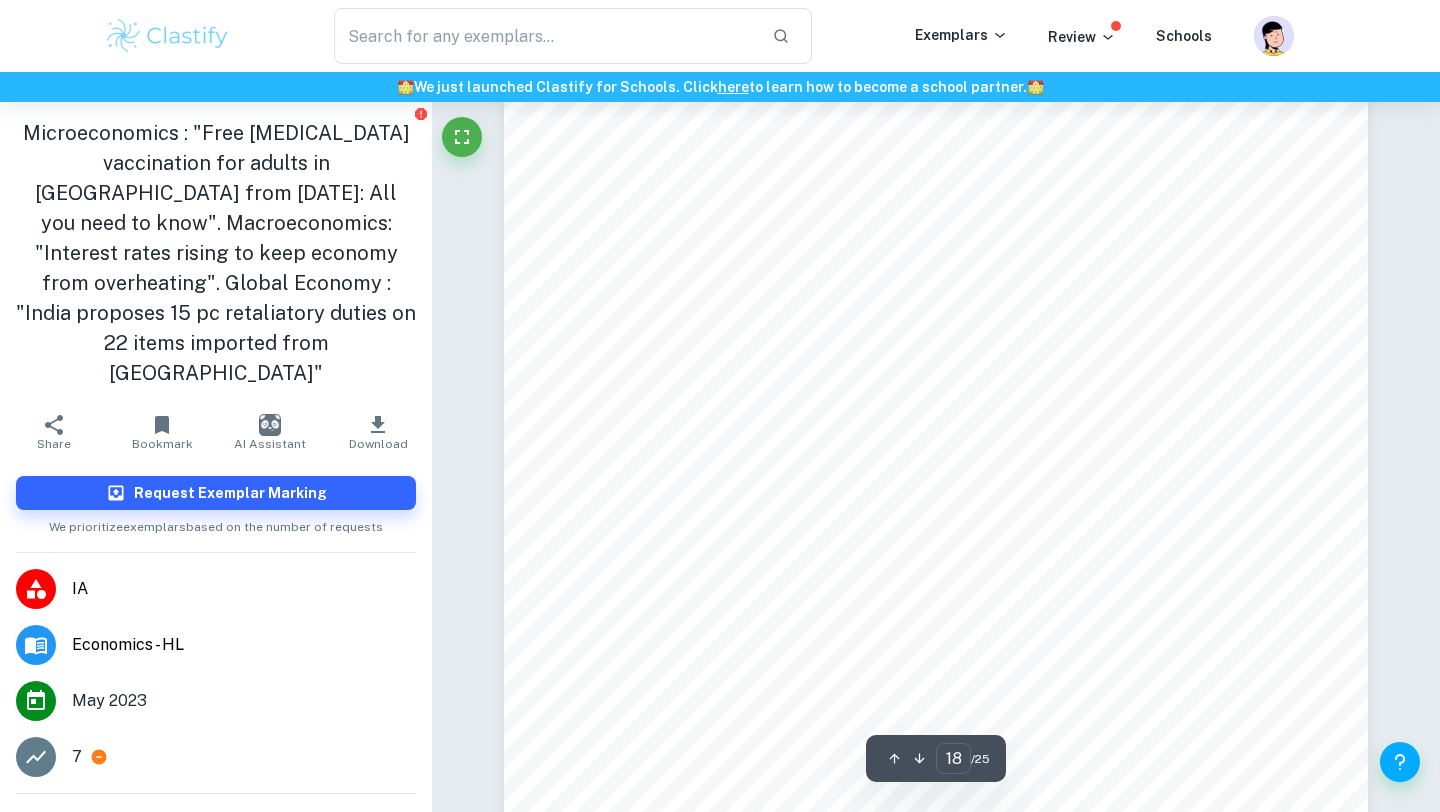 scroll, scrollTop: 19405, scrollLeft: 0, axis: vertical 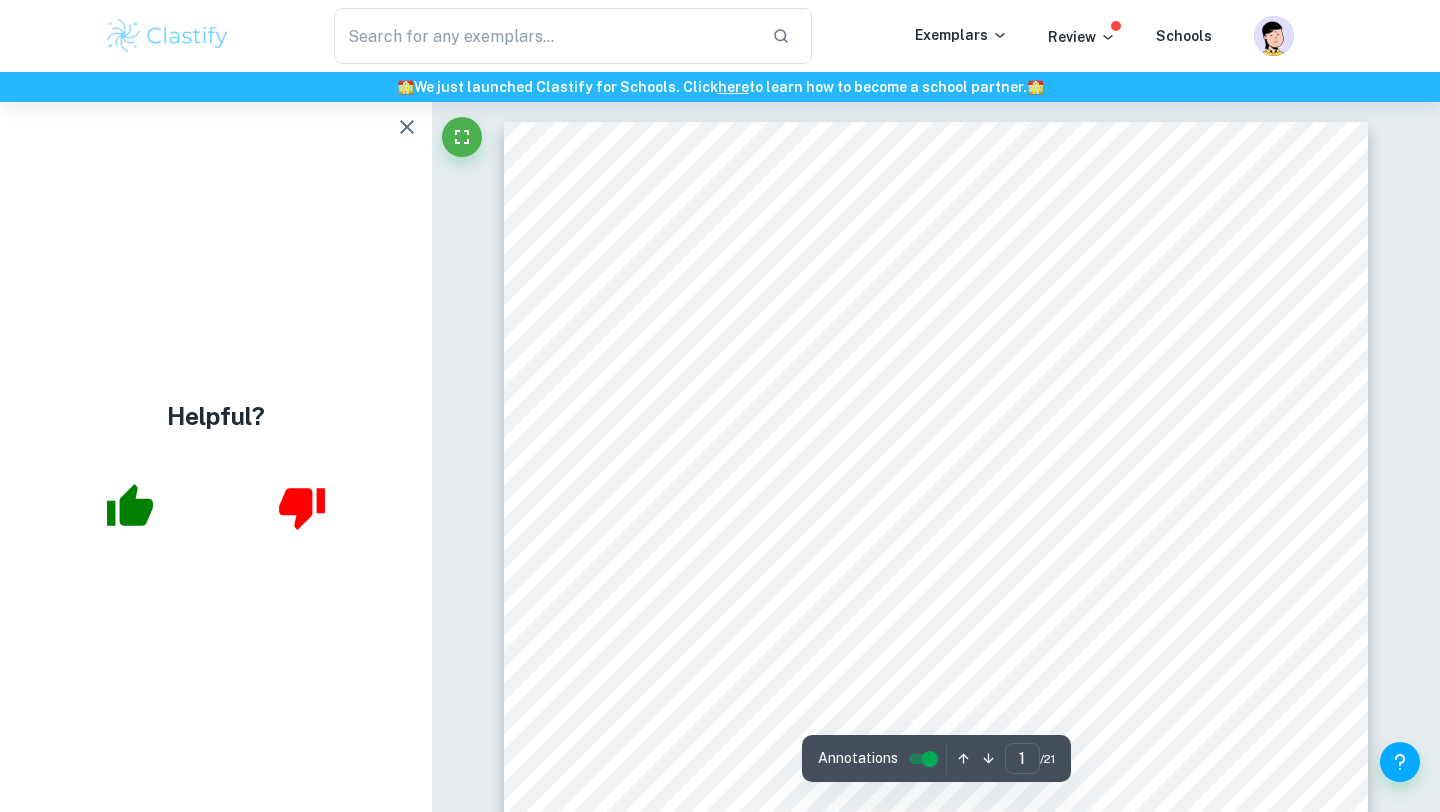 click 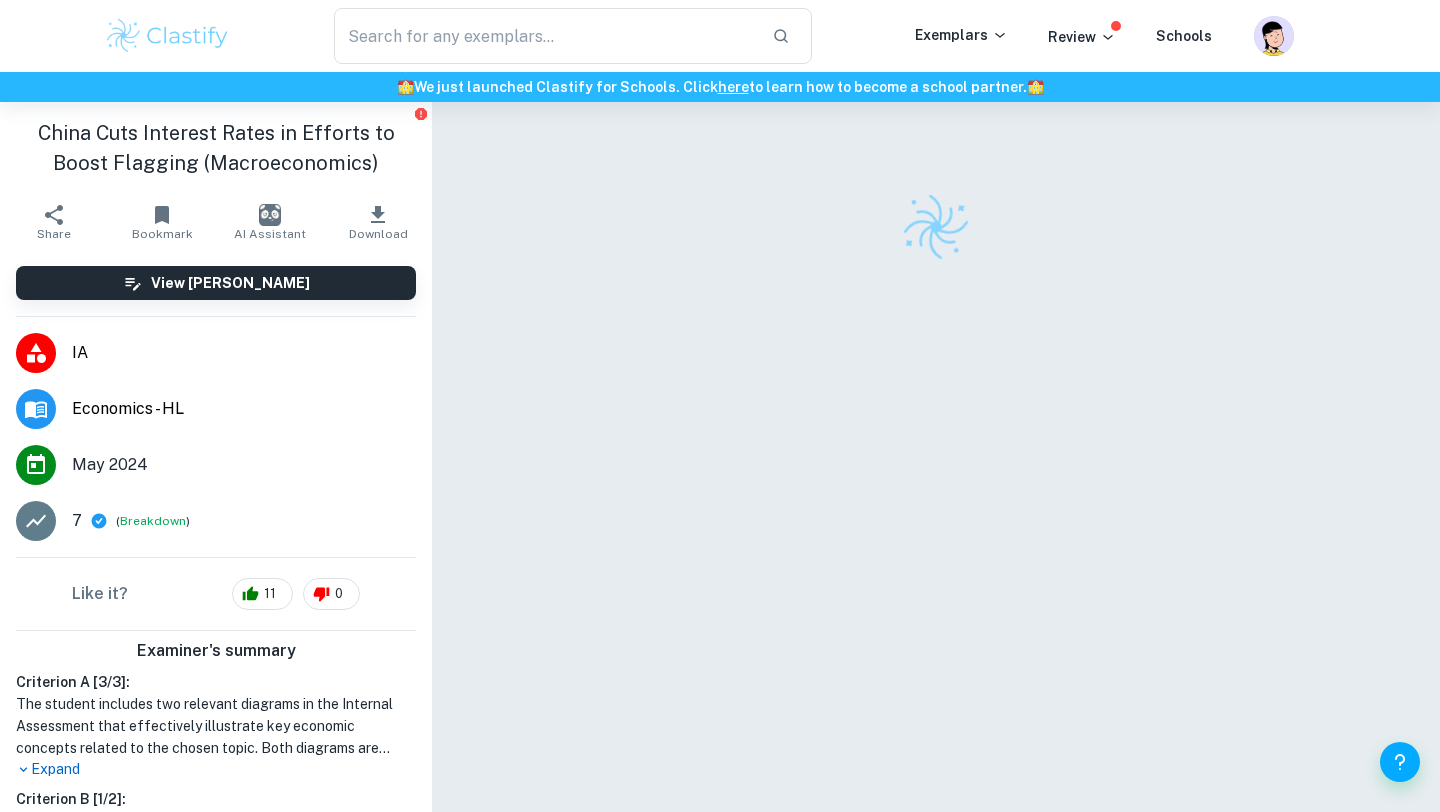 scroll, scrollTop: 0, scrollLeft: 0, axis: both 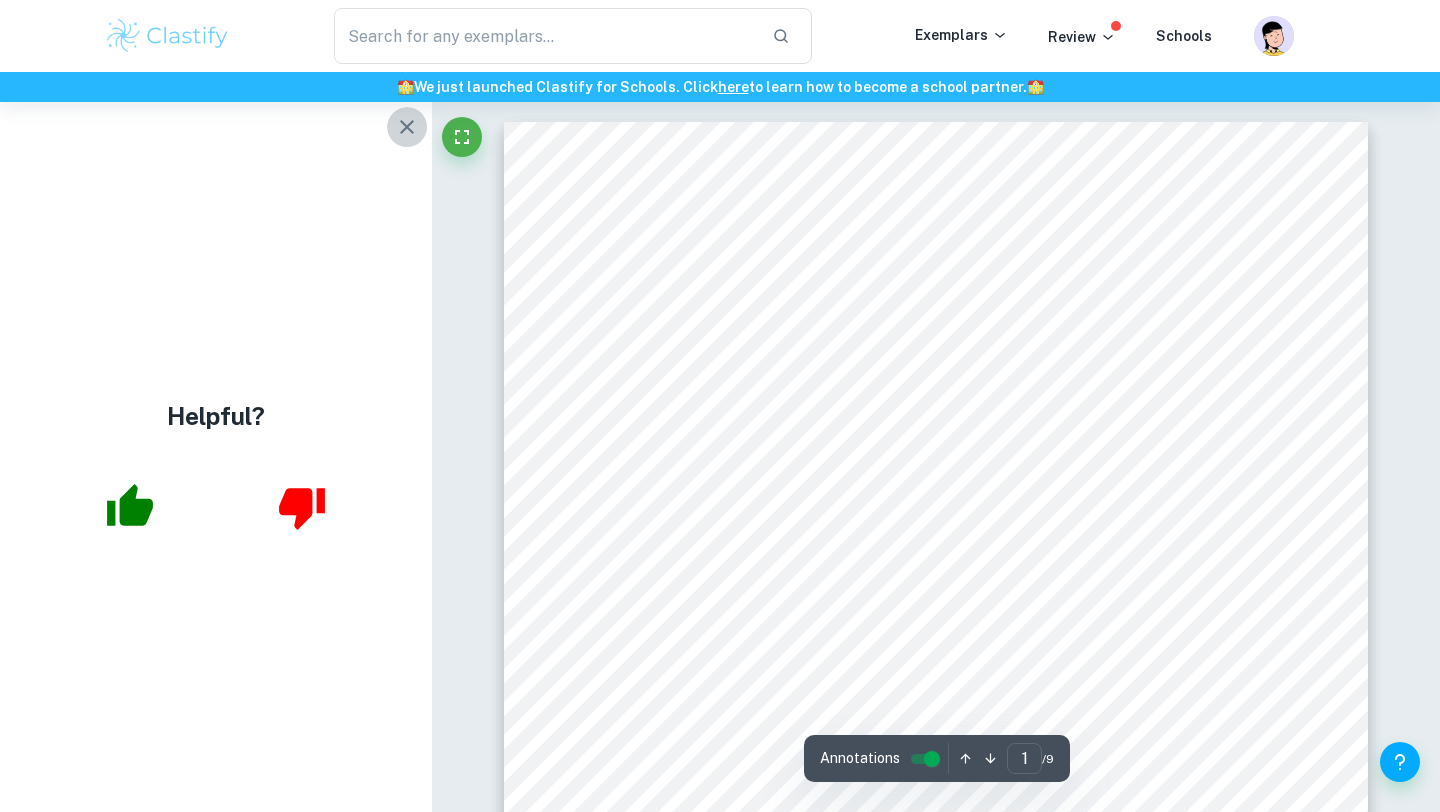 click 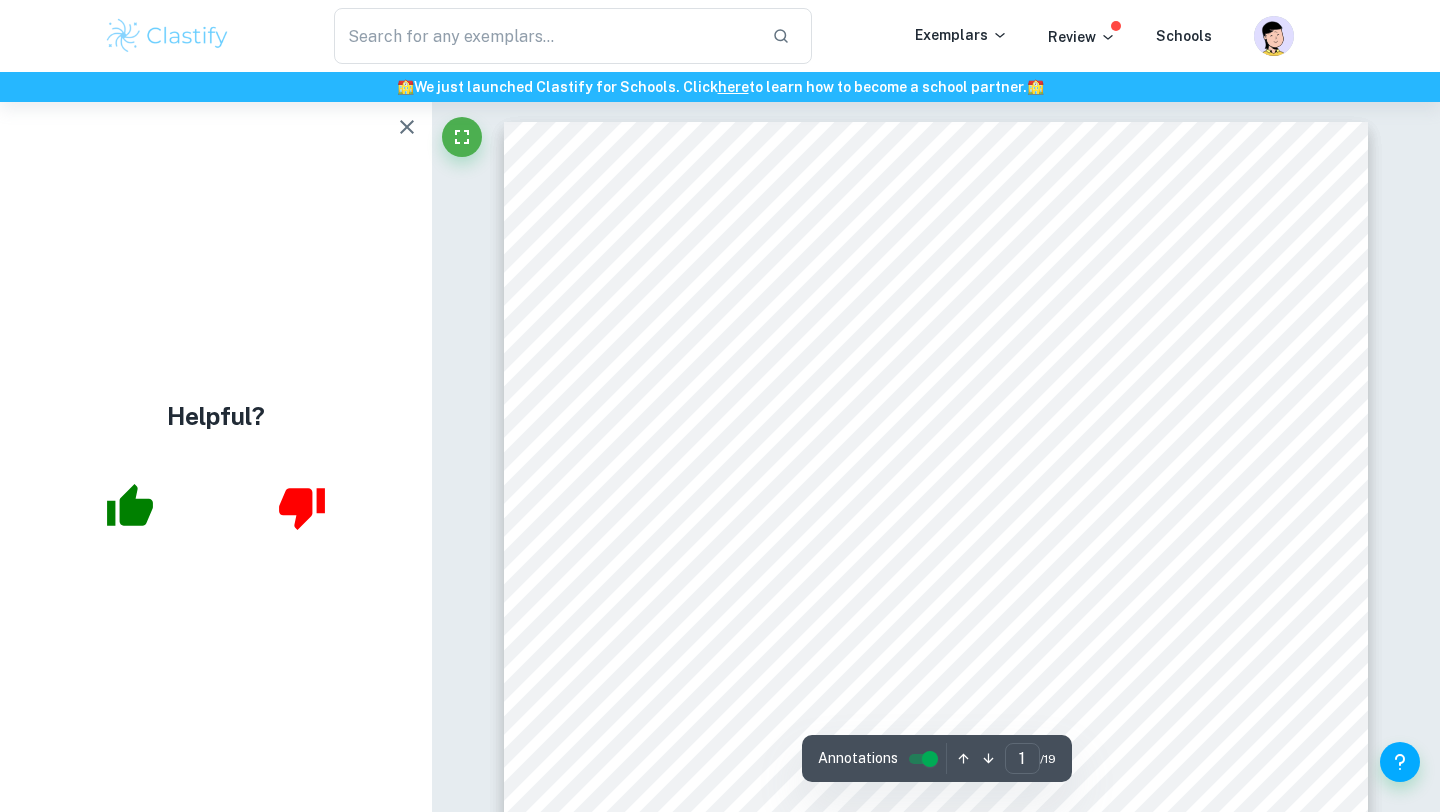 scroll, scrollTop: 0, scrollLeft: 0, axis: both 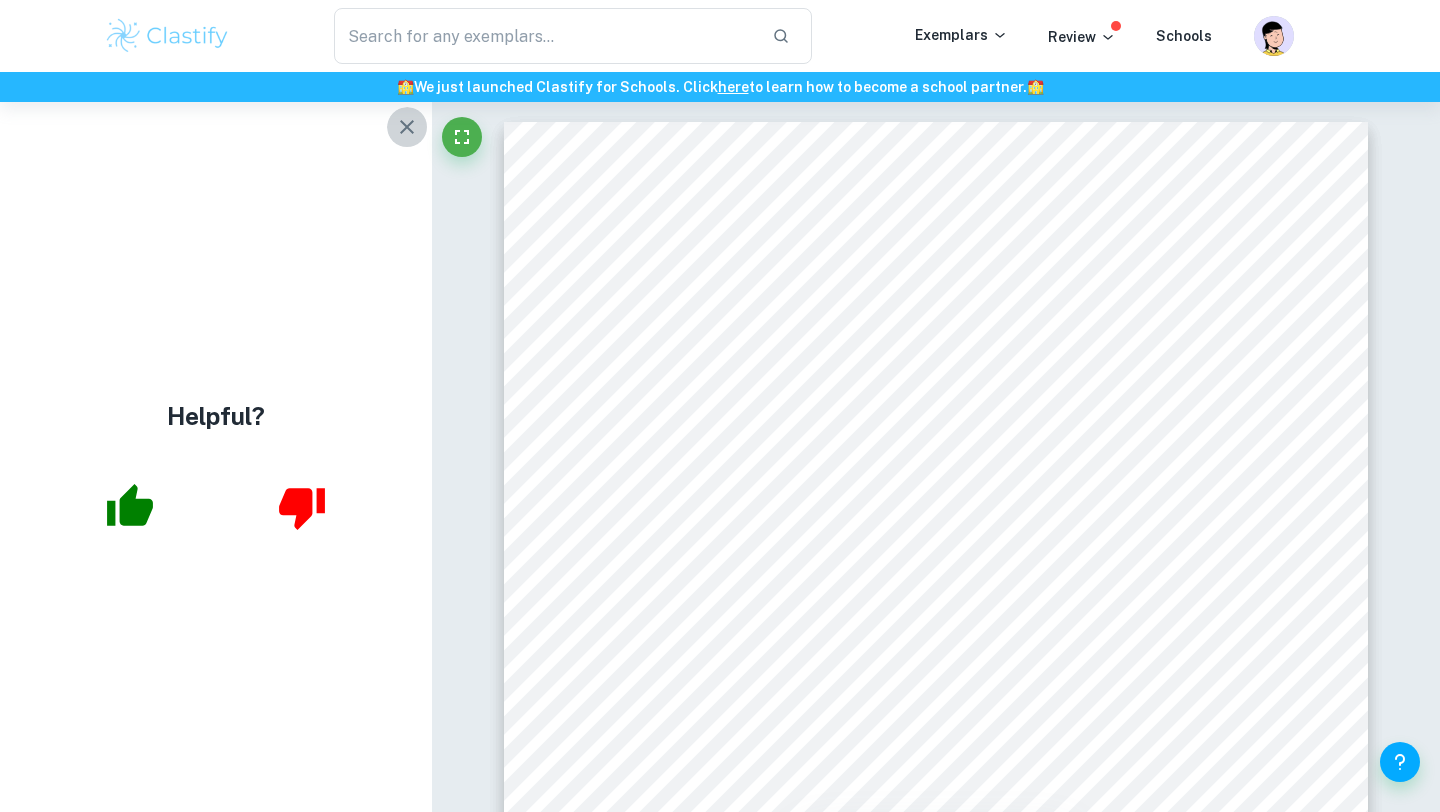 click 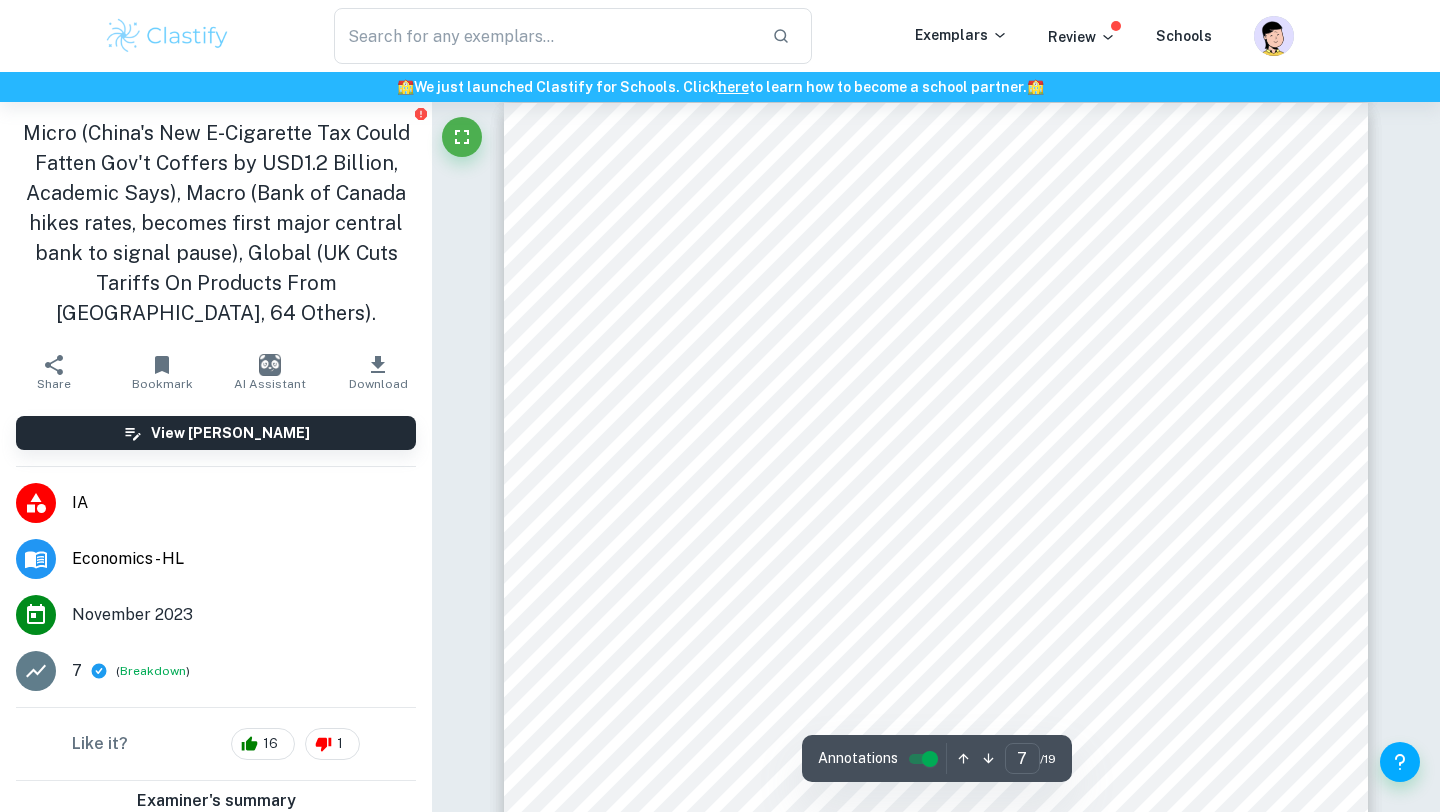 scroll, scrollTop: 6953, scrollLeft: 0, axis: vertical 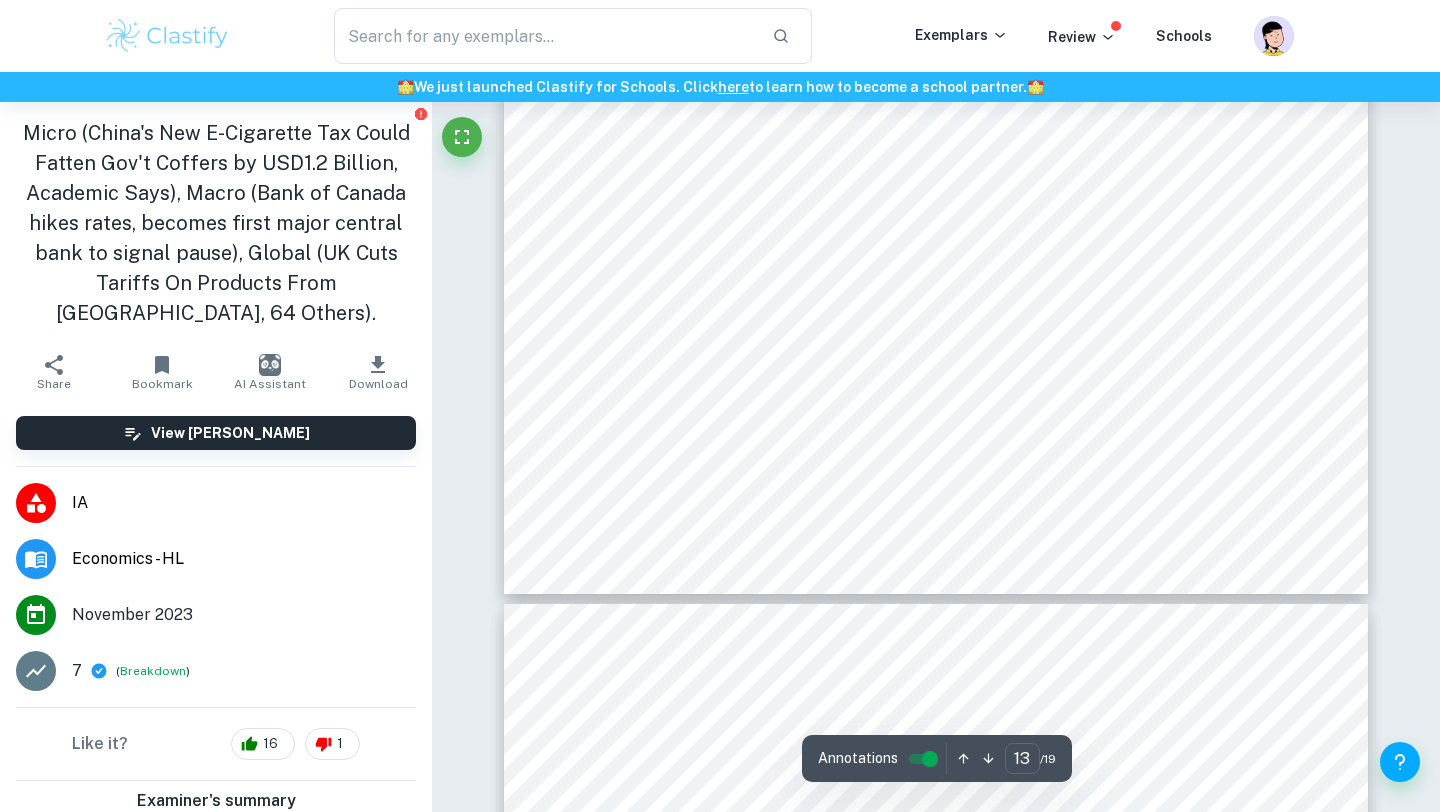 type on "14" 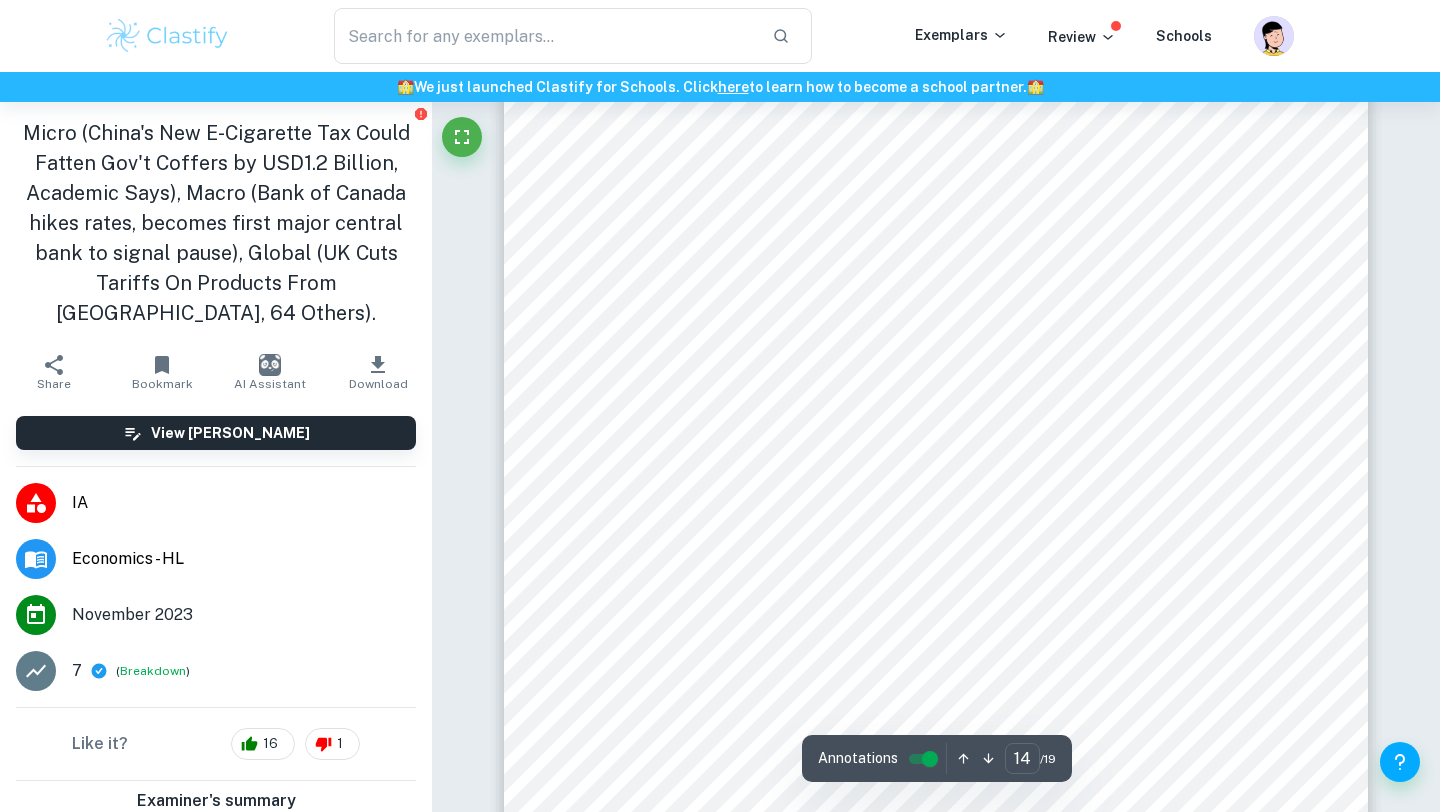 scroll, scrollTop: 14848, scrollLeft: 0, axis: vertical 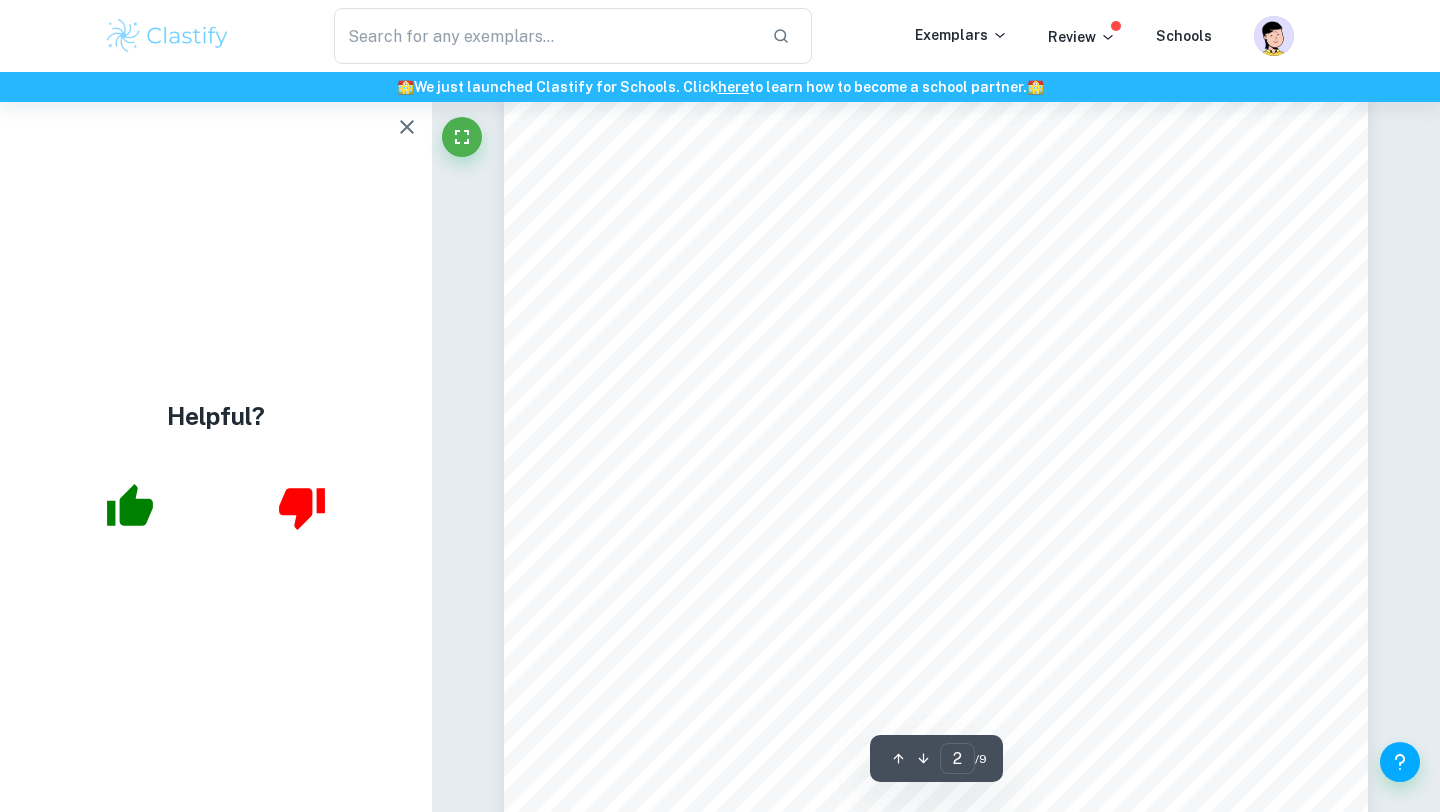 type on "1" 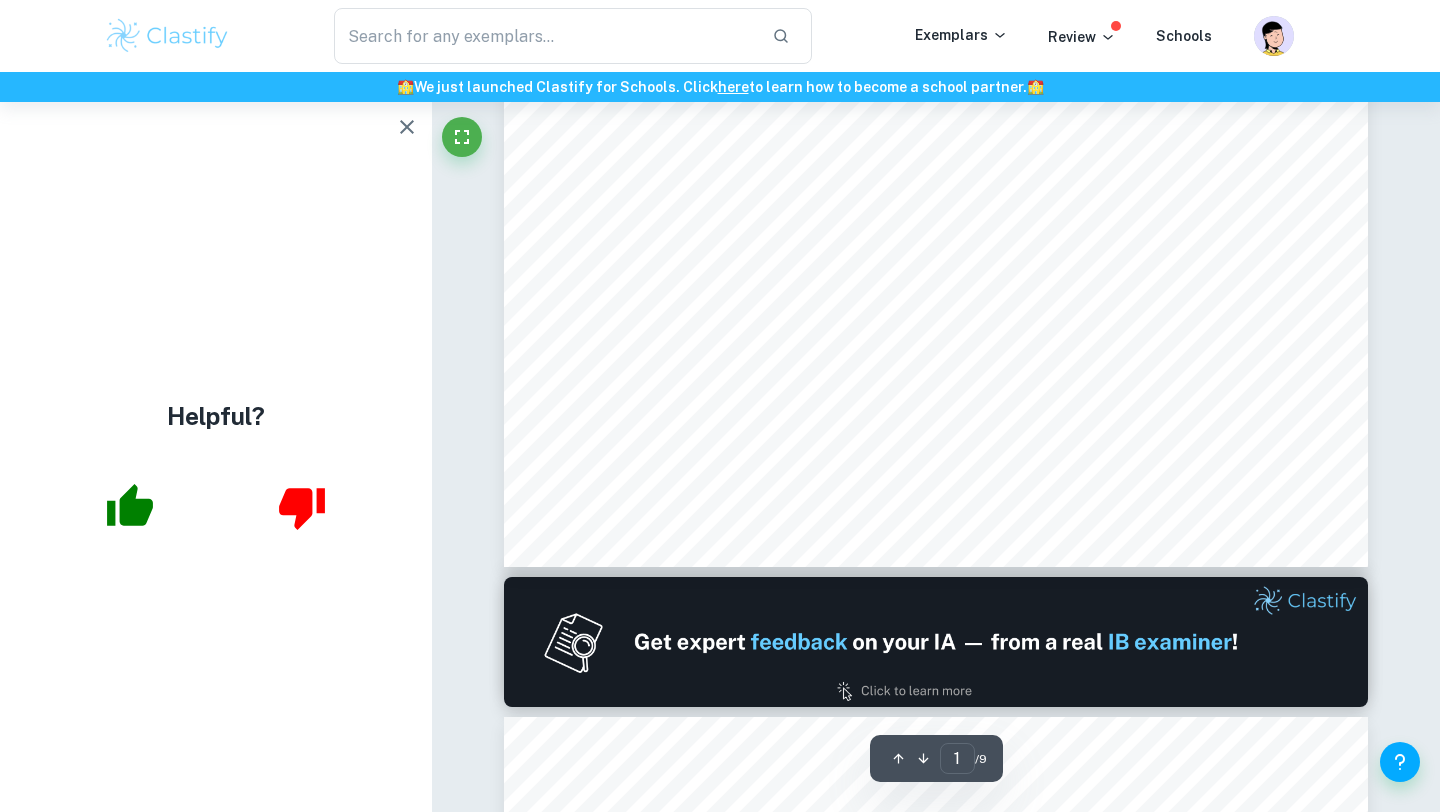 scroll, scrollTop: 0, scrollLeft: 0, axis: both 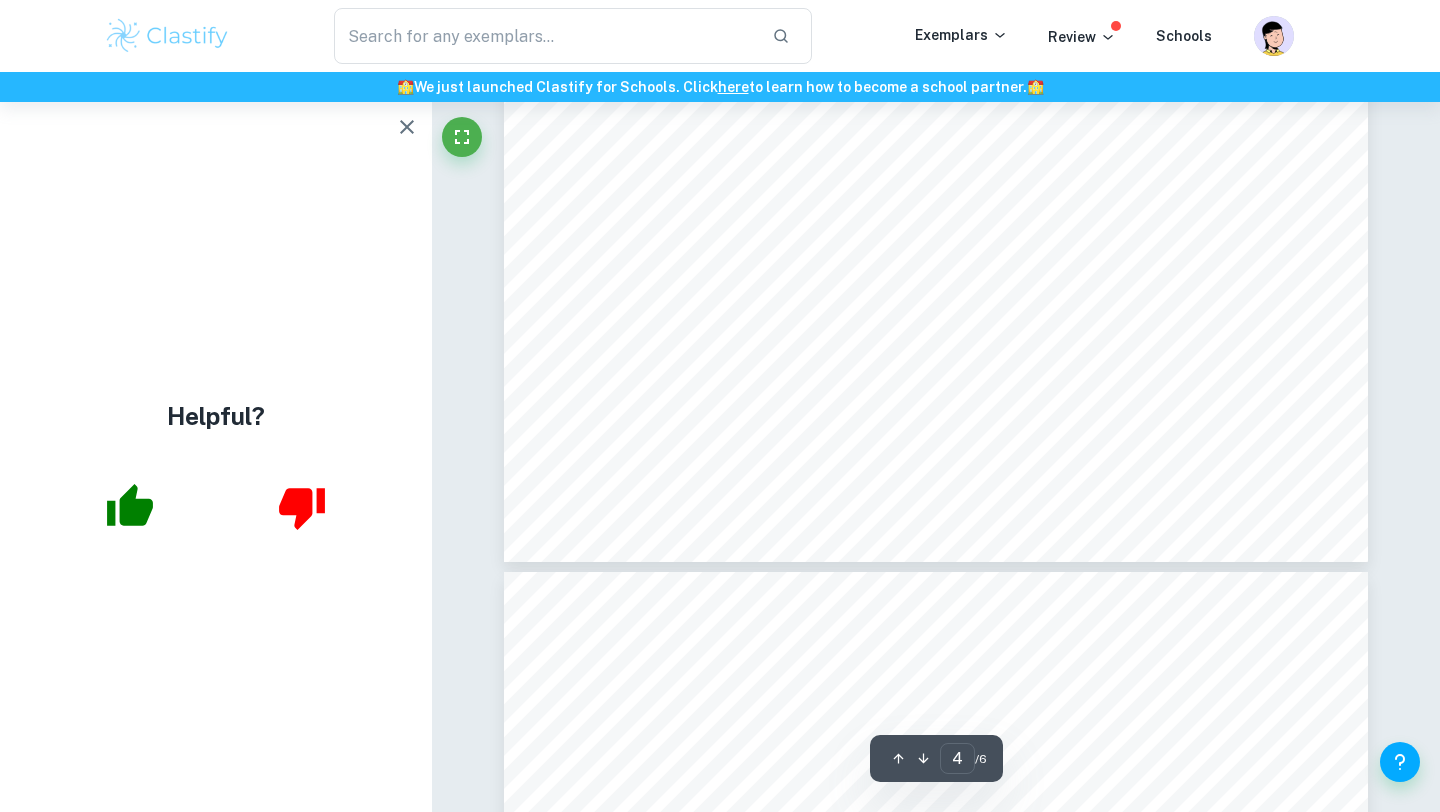 type on "5" 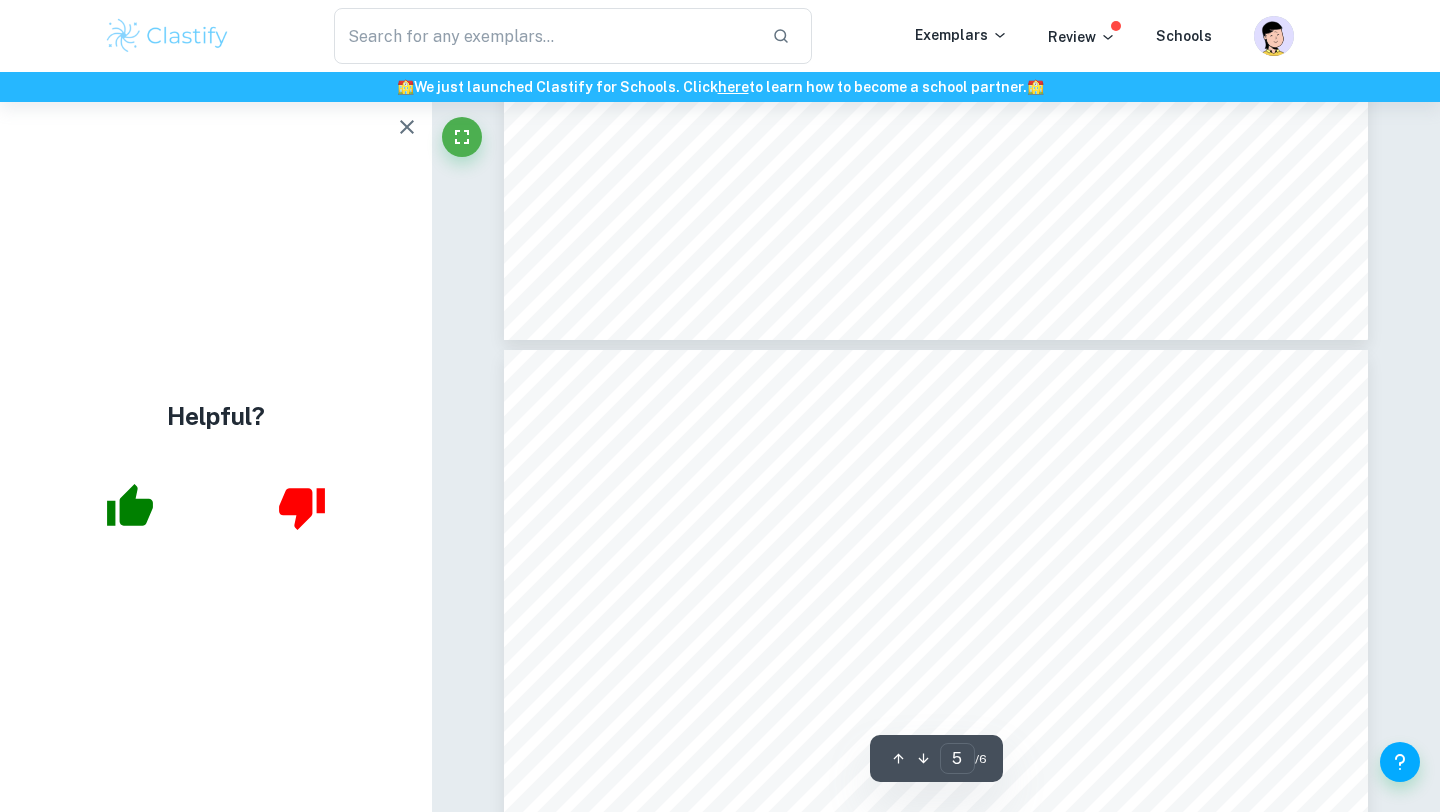 scroll, scrollTop: 4738, scrollLeft: 0, axis: vertical 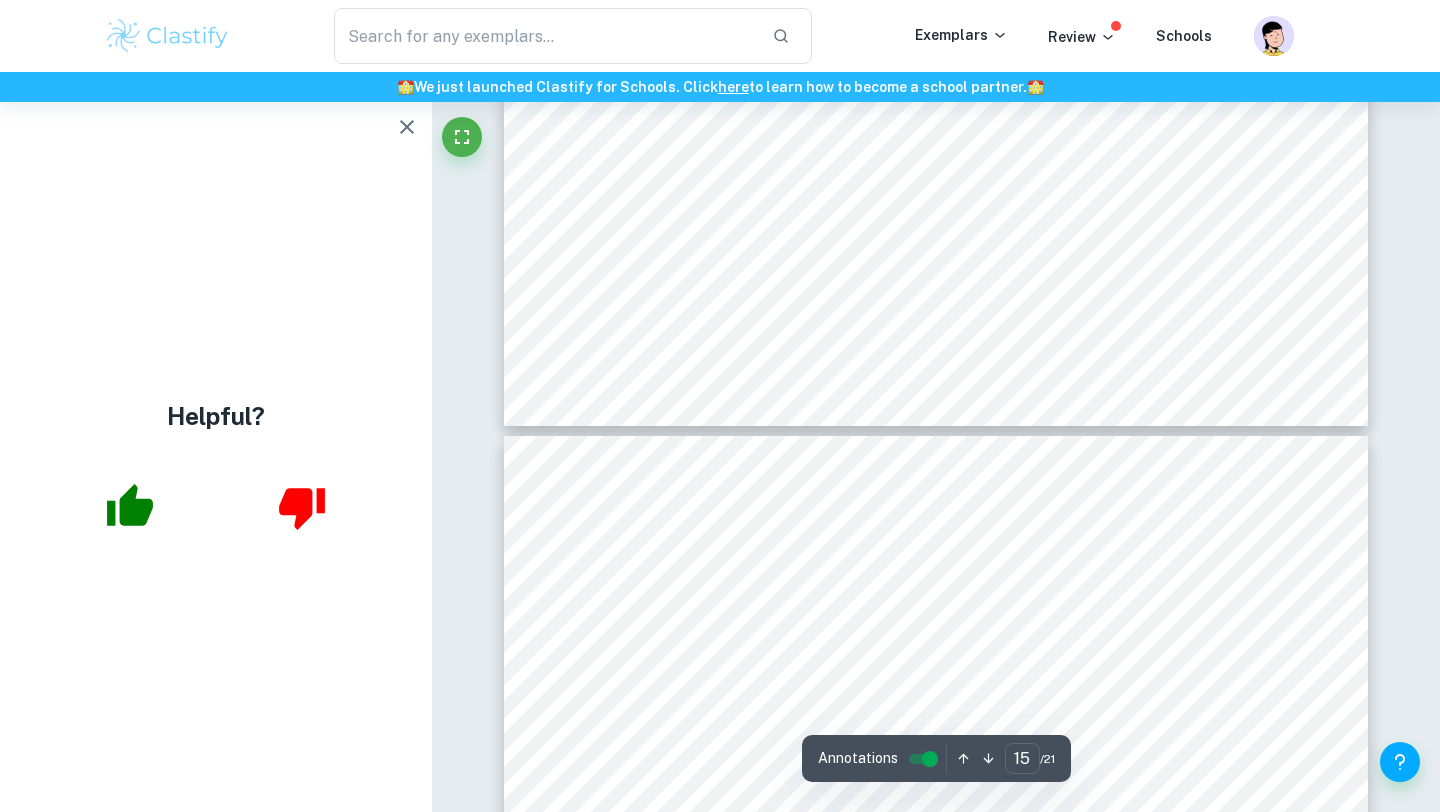 type on "16" 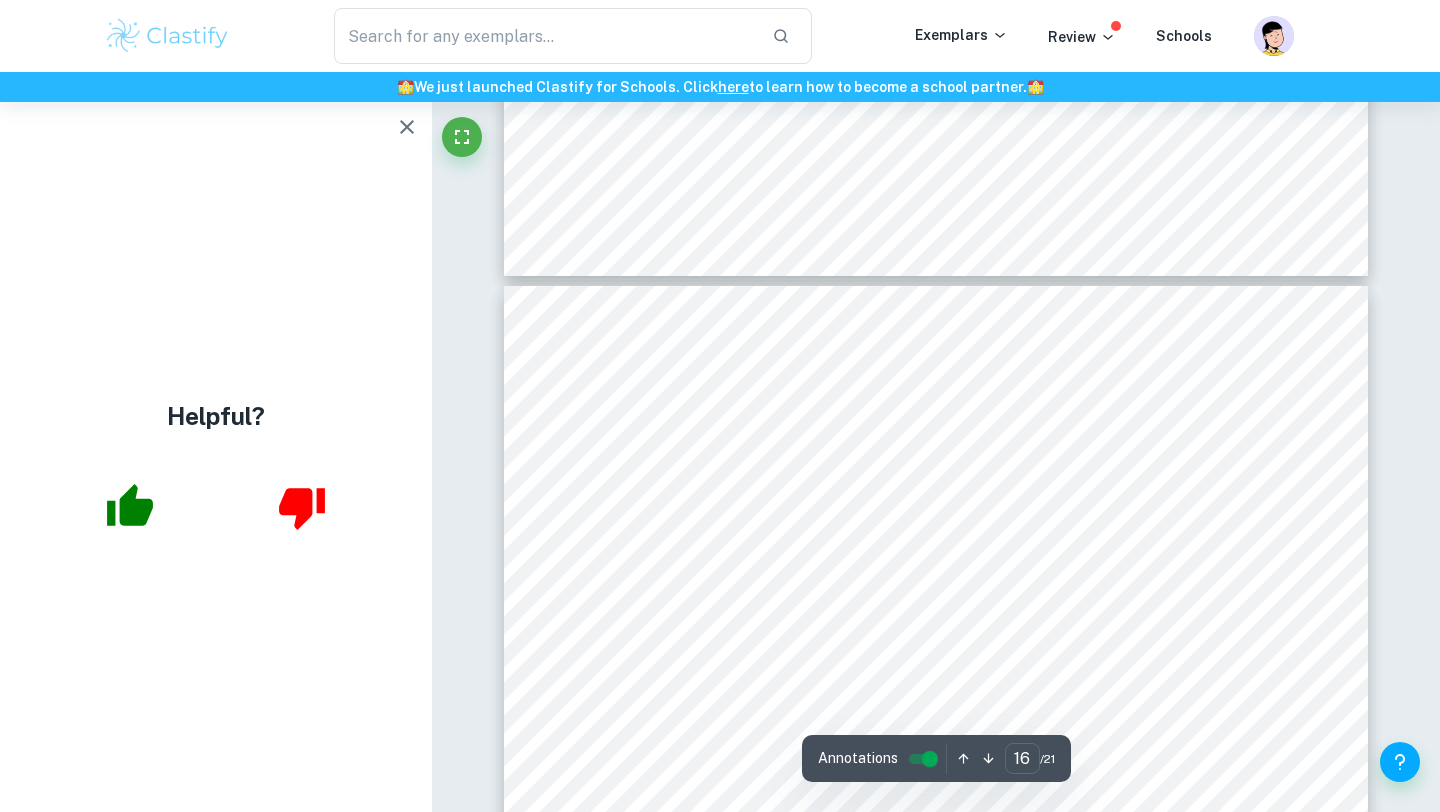scroll, scrollTop: 18457, scrollLeft: 0, axis: vertical 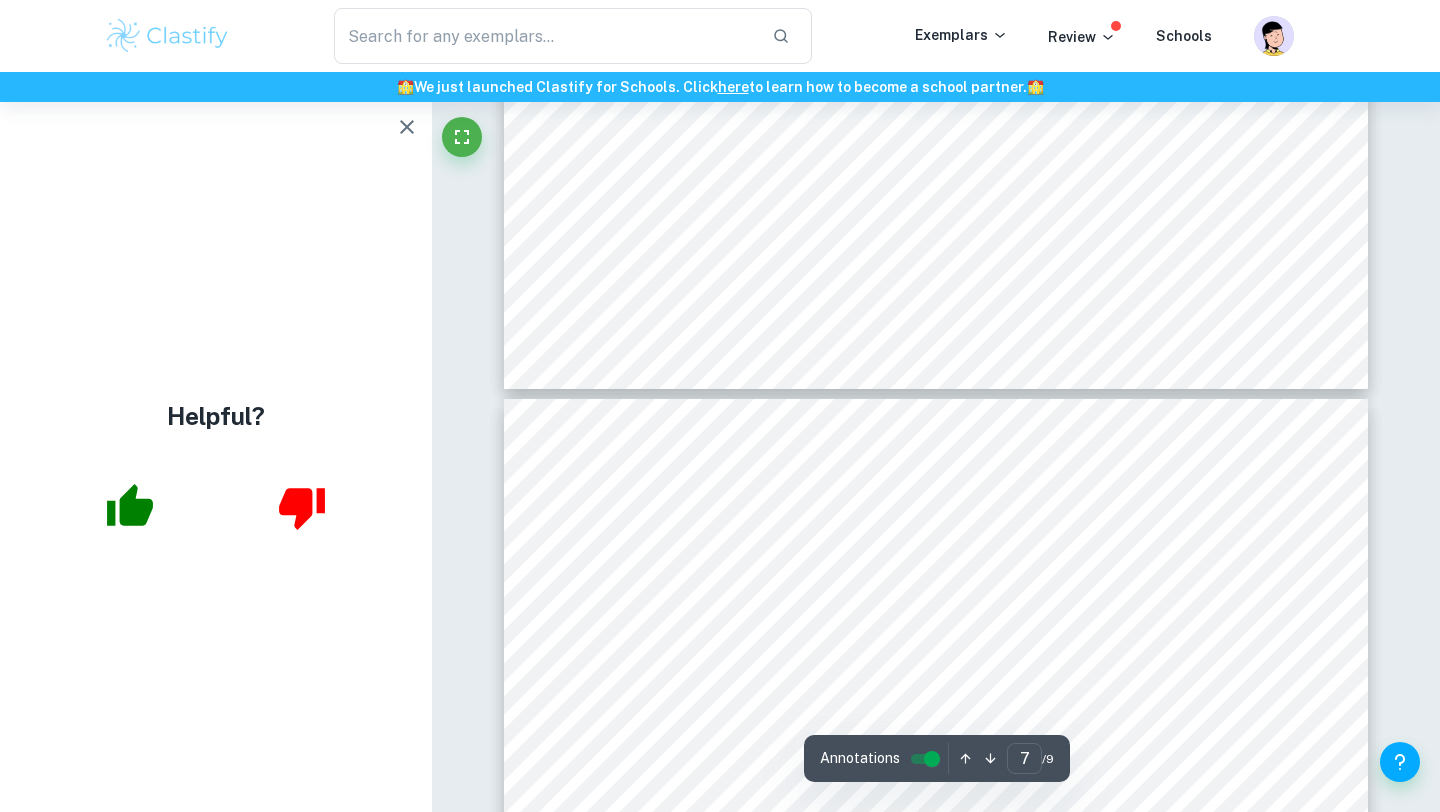type on "6" 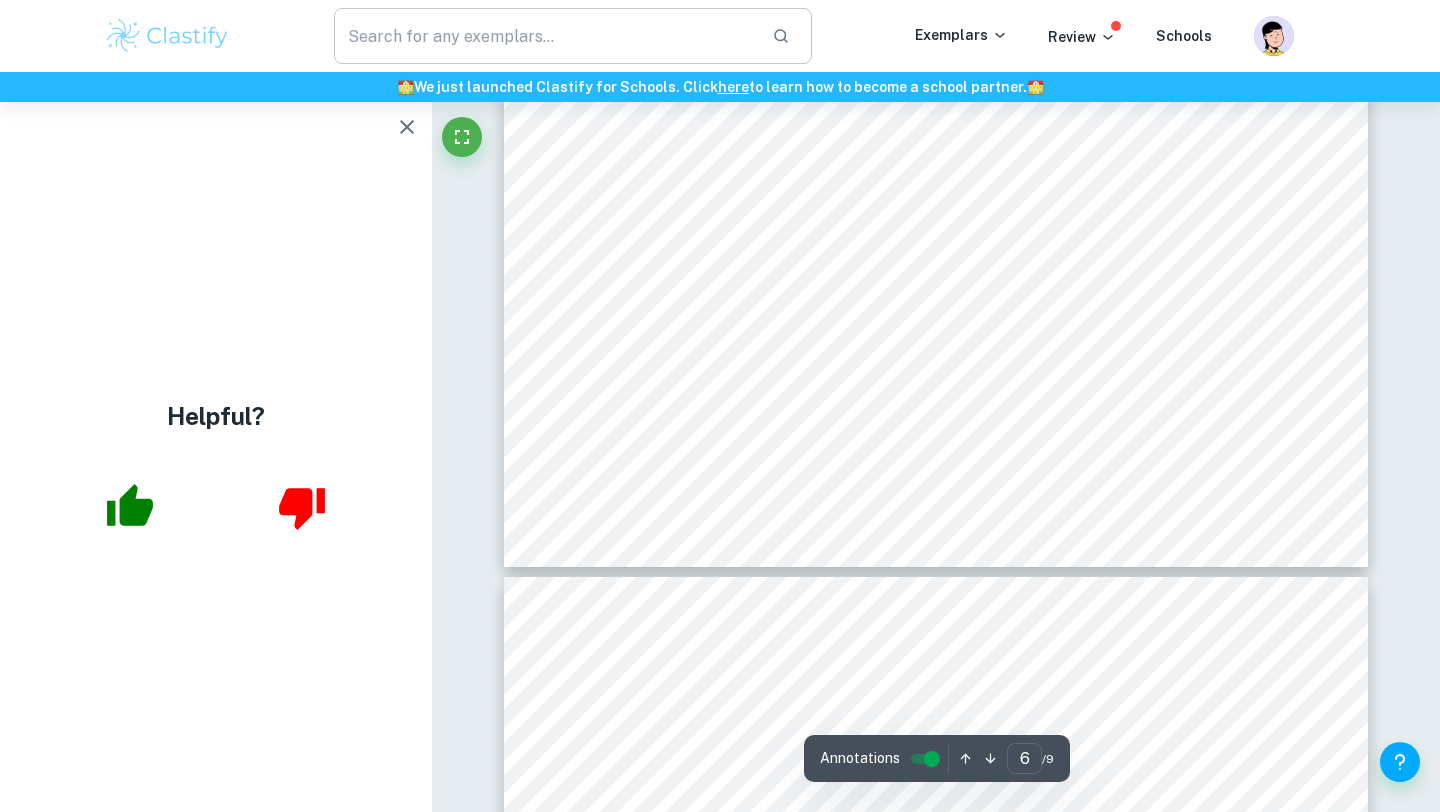 scroll, scrollTop: 6434, scrollLeft: 0, axis: vertical 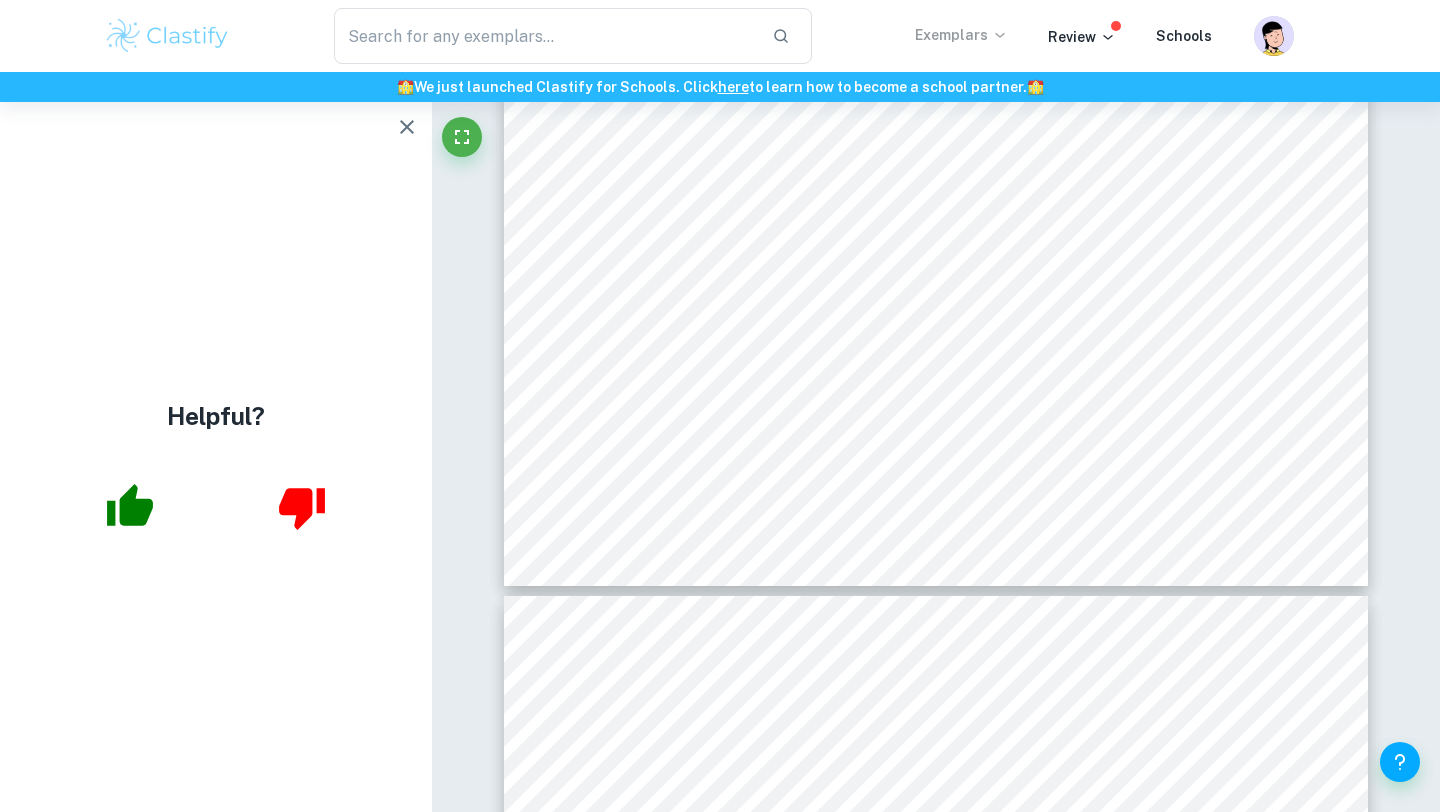 click on "Exemplars" at bounding box center [961, 35] 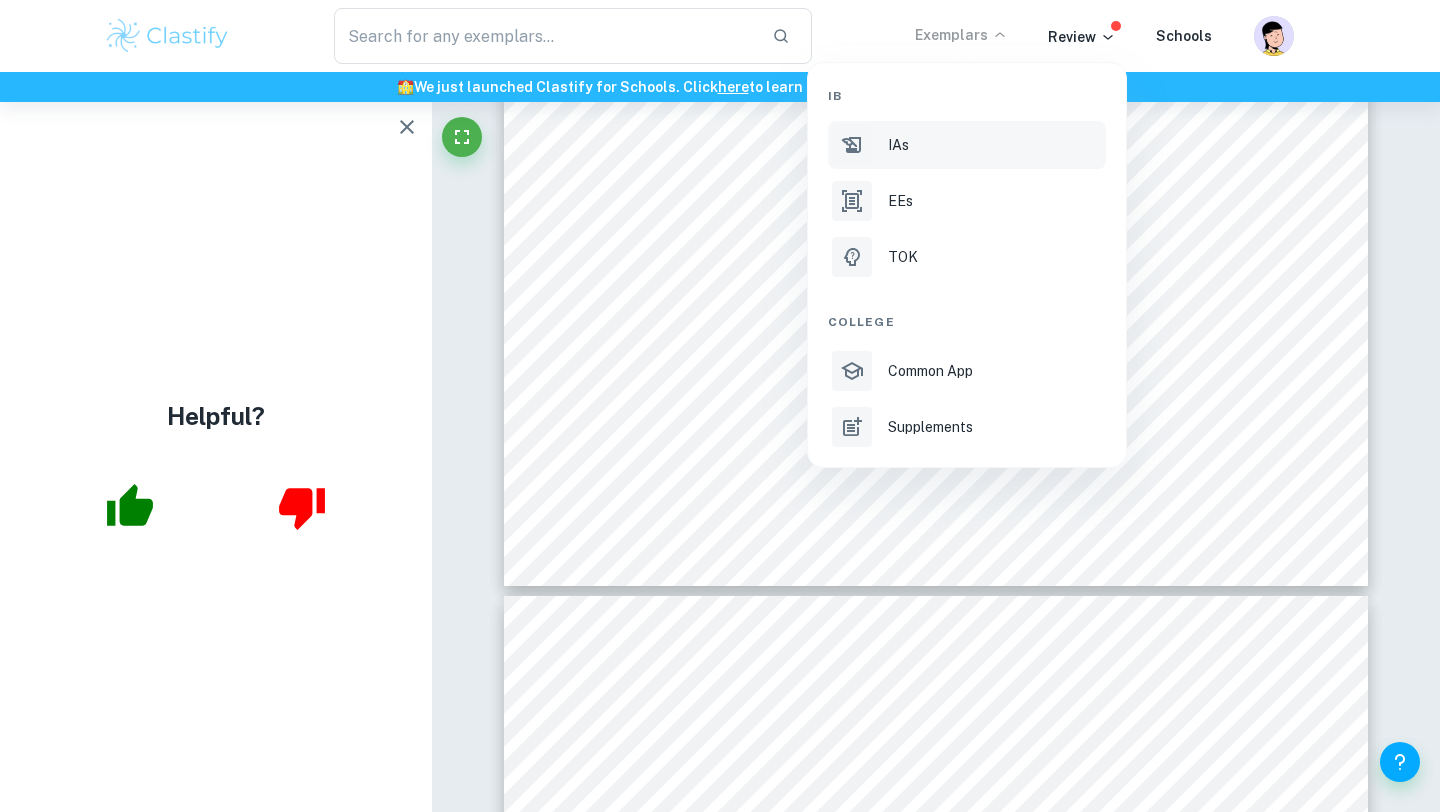 click on "IAs" at bounding box center (995, 145) 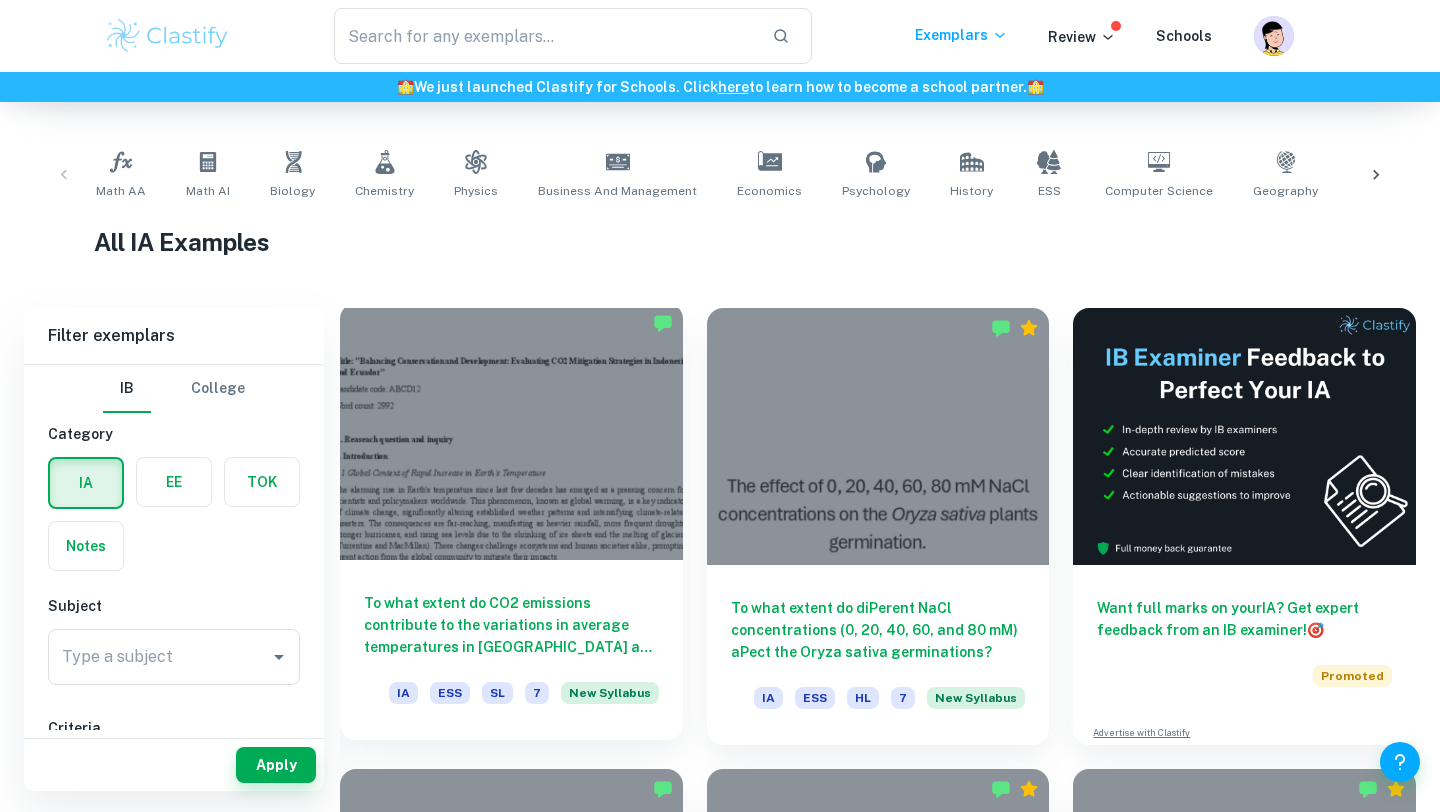 scroll, scrollTop: 355, scrollLeft: 0, axis: vertical 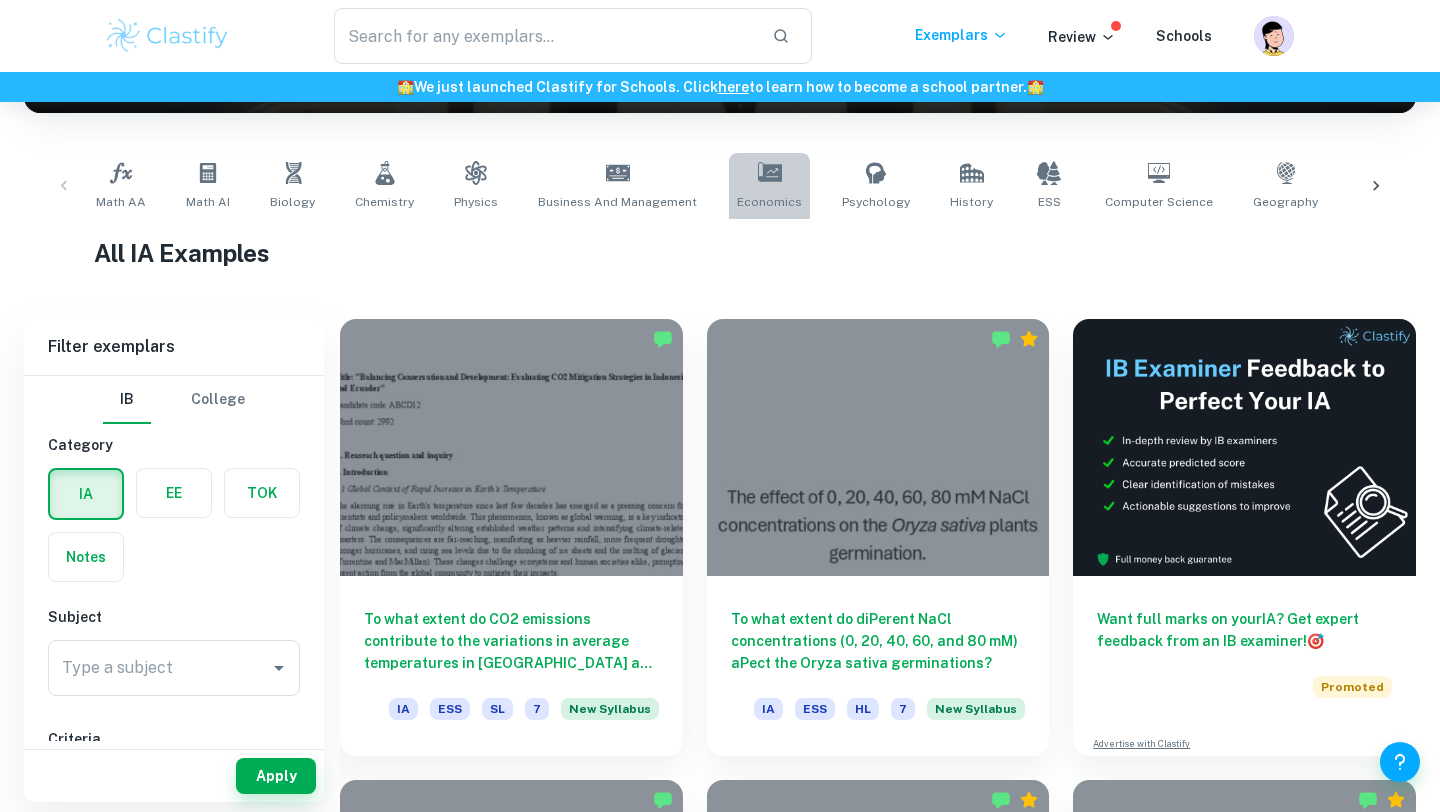 click on "Economics" at bounding box center [769, 186] 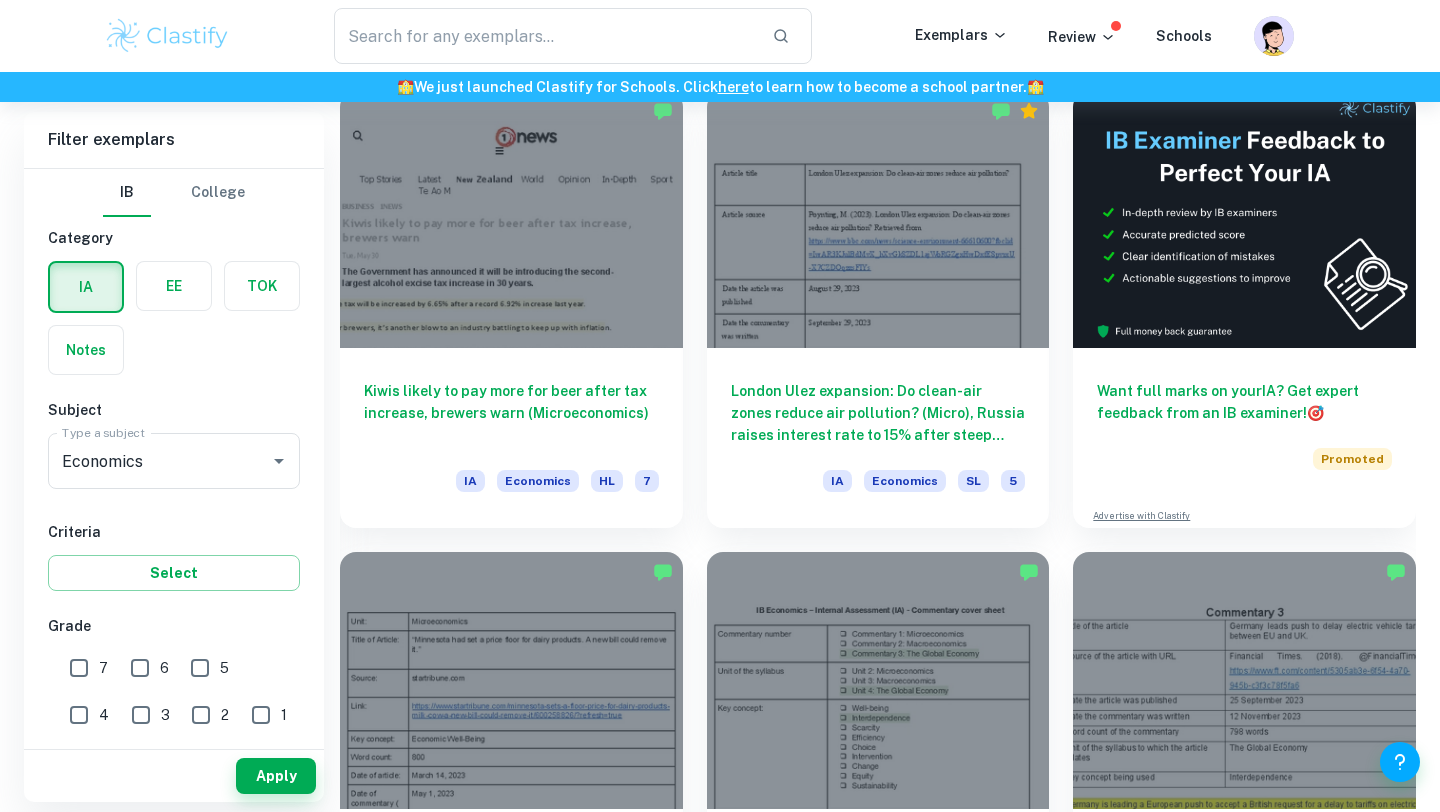 scroll, scrollTop: 736, scrollLeft: 0, axis: vertical 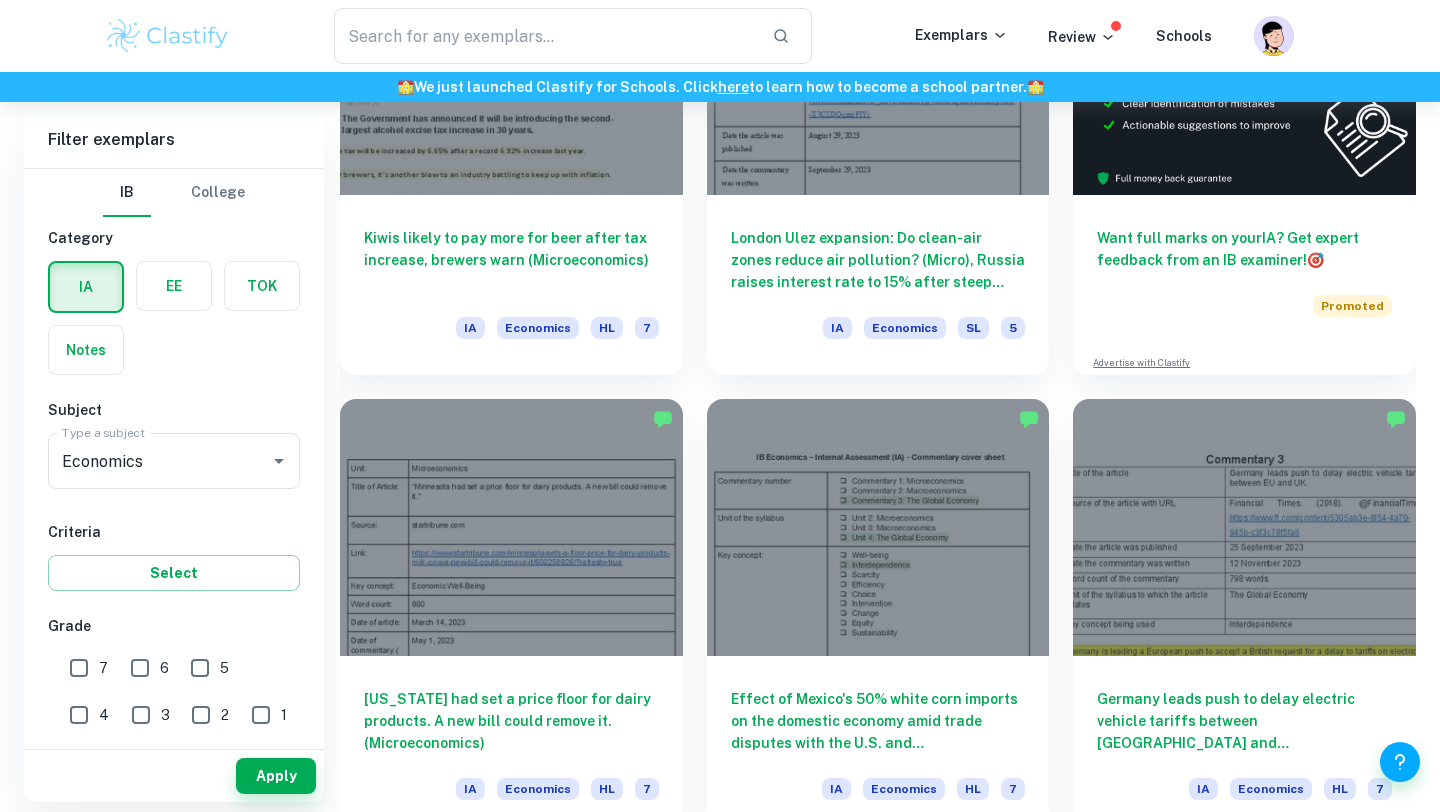 click on "7" at bounding box center (79, 668) 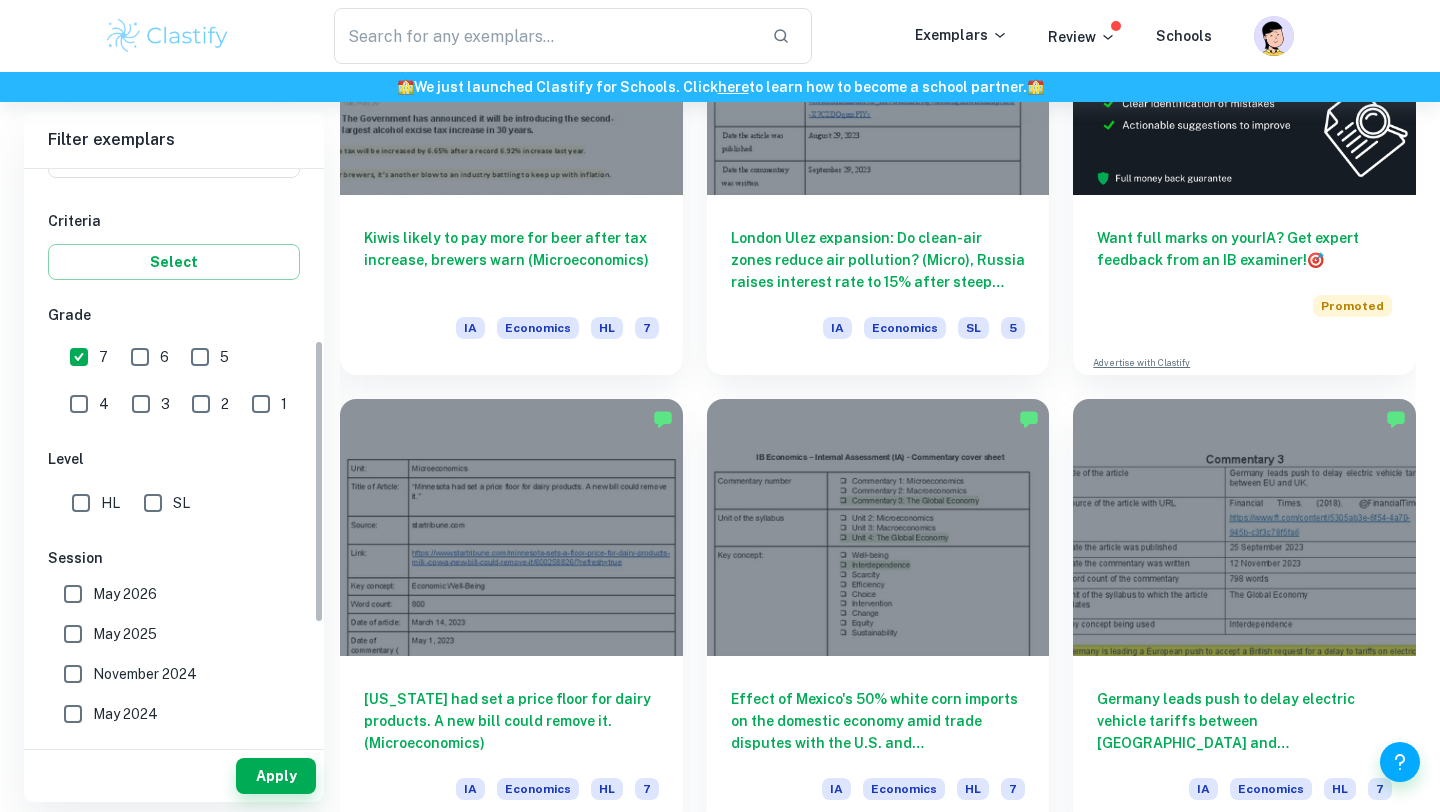 scroll, scrollTop: 346, scrollLeft: 0, axis: vertical 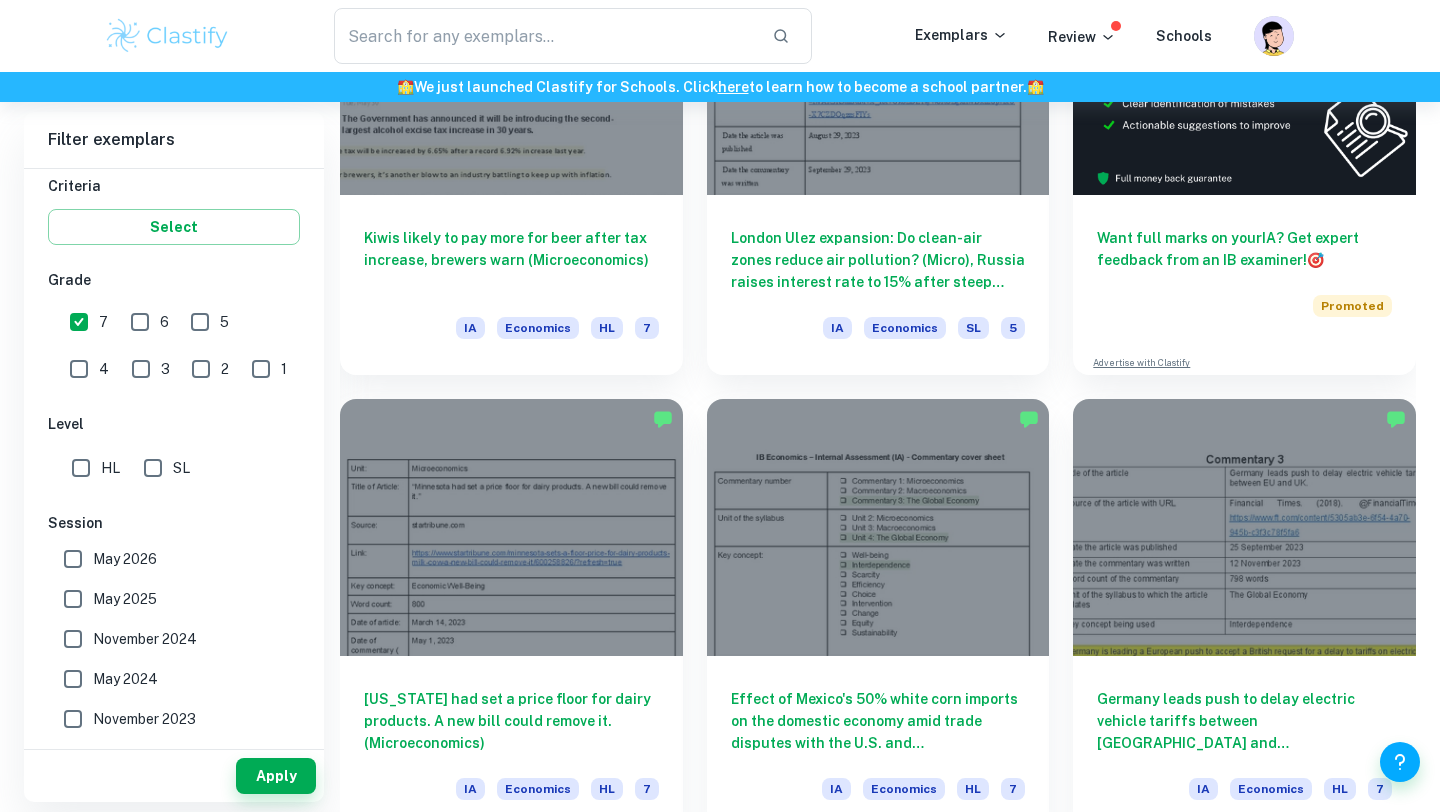 click on "HL" at bounding box center [81, 468] 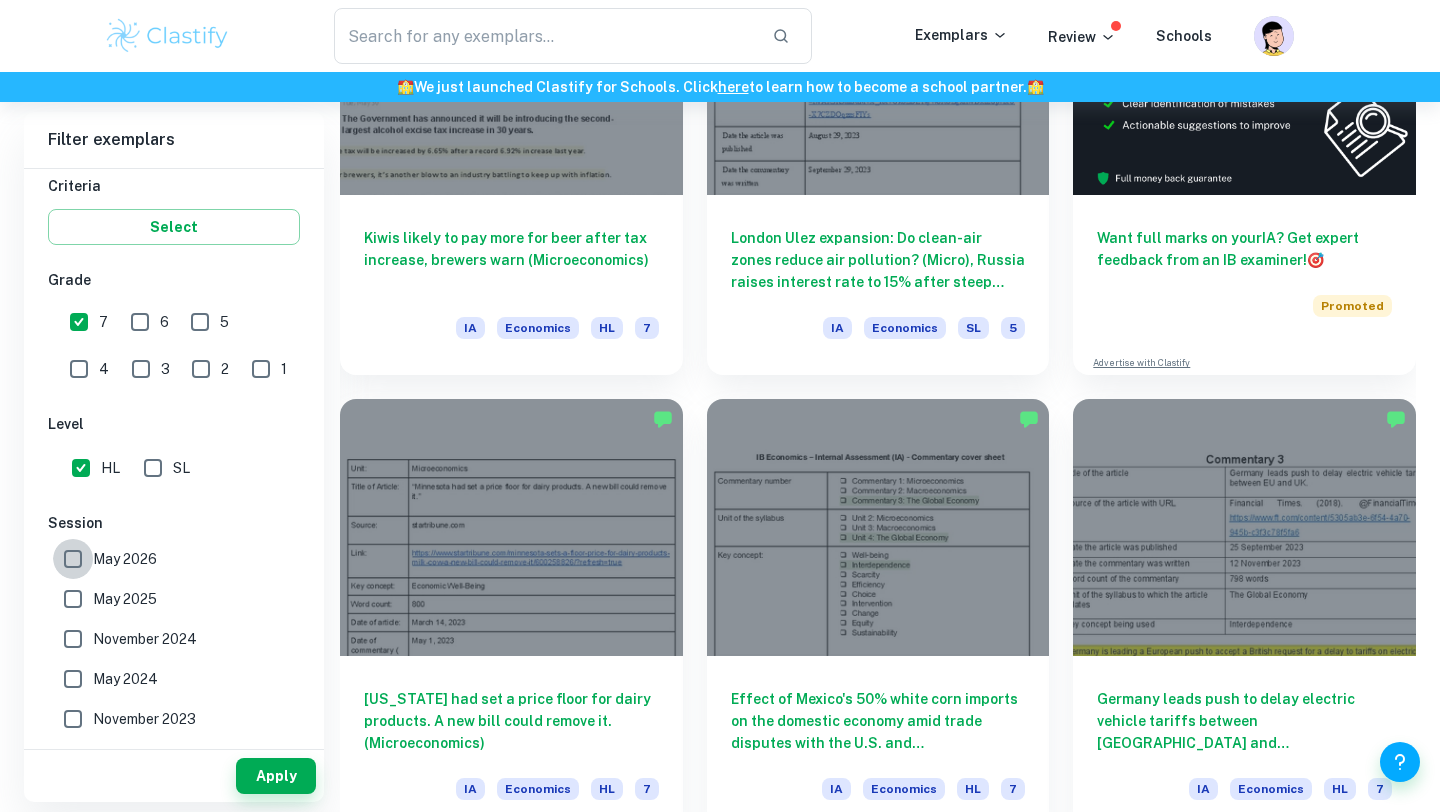 click on "May 2026" at bounding box center [73, 559] 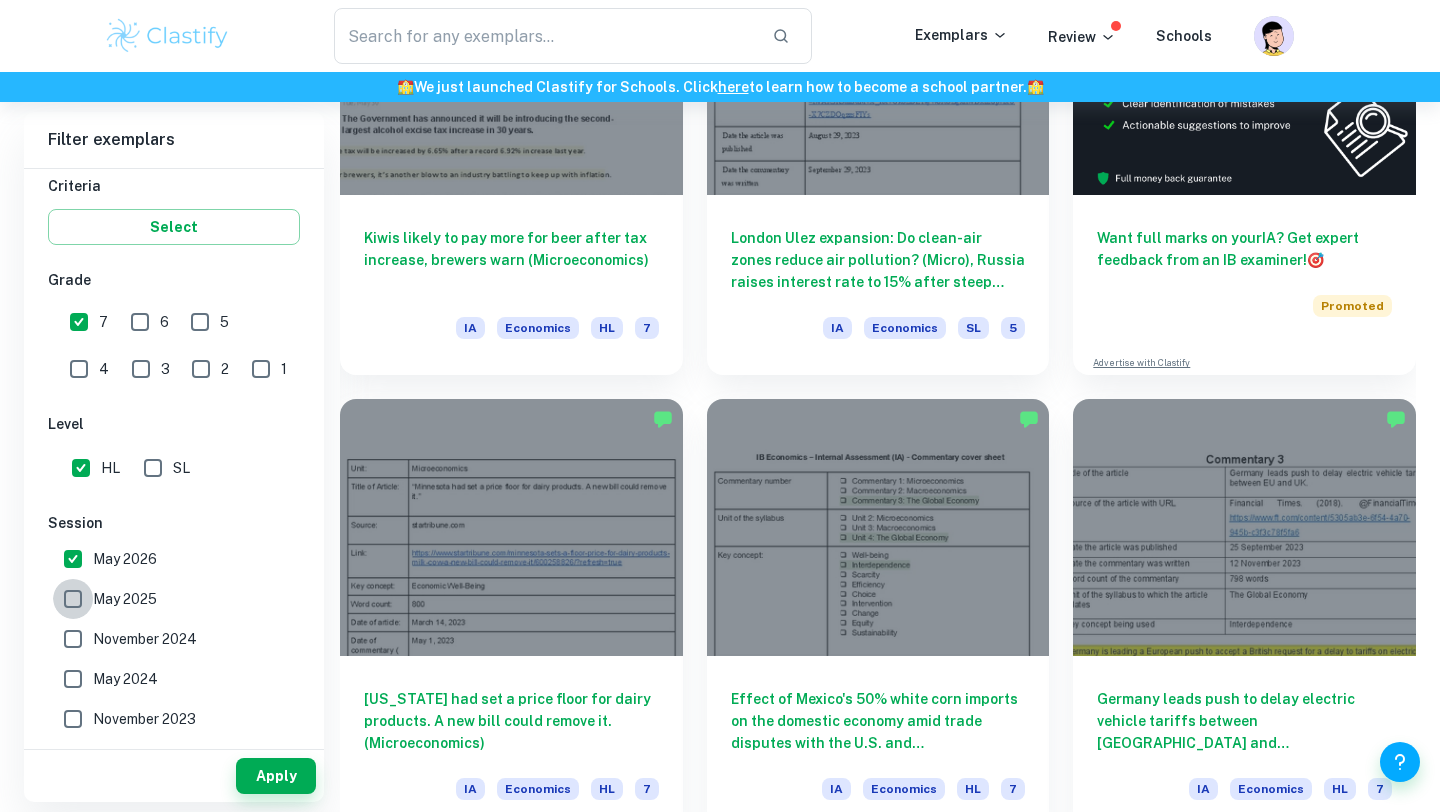 click on "May 2025" at bounding box center [73, 599] 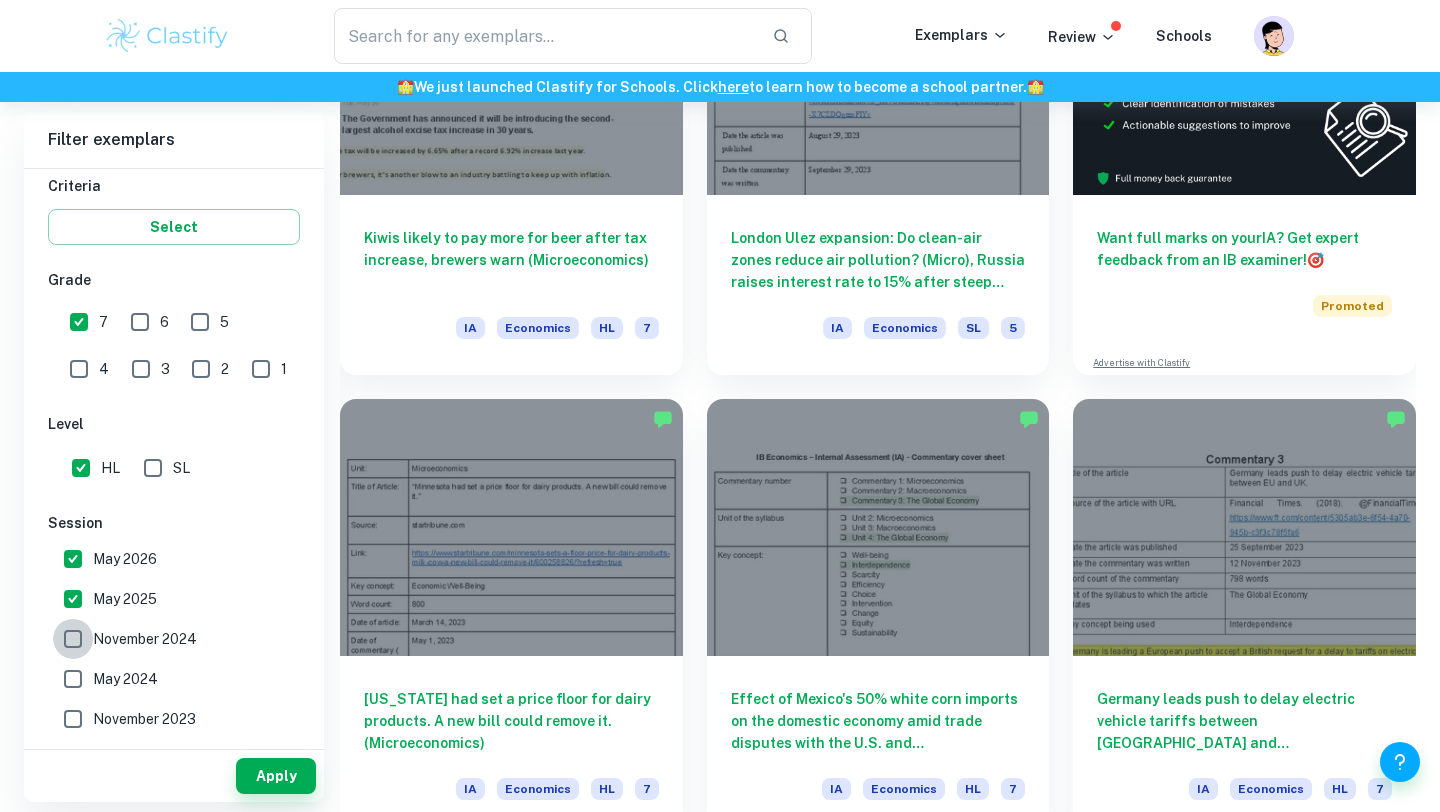 click on "November 2024" at bounding box center (73, 639) 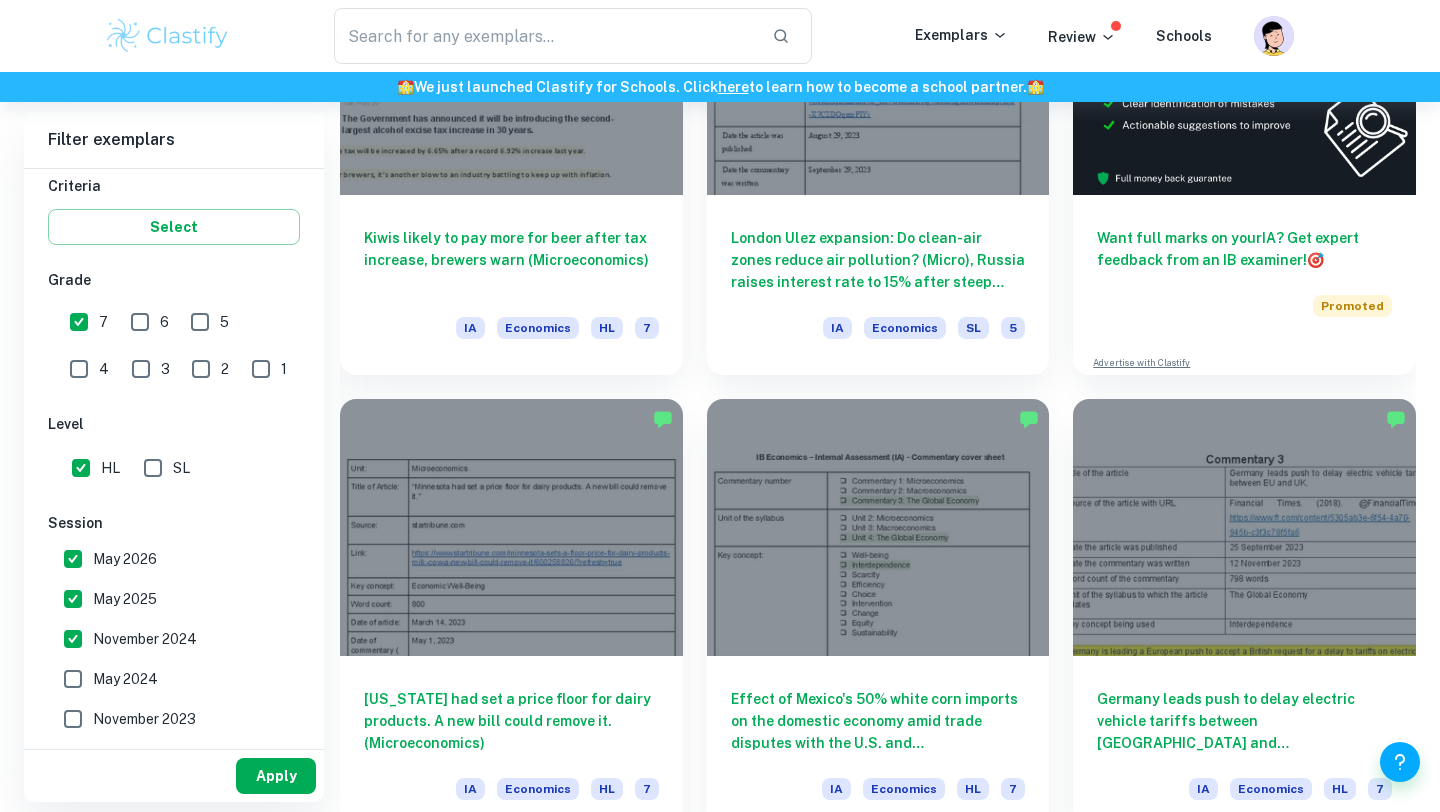 click on "Apply" at bounding box center [276, 776] 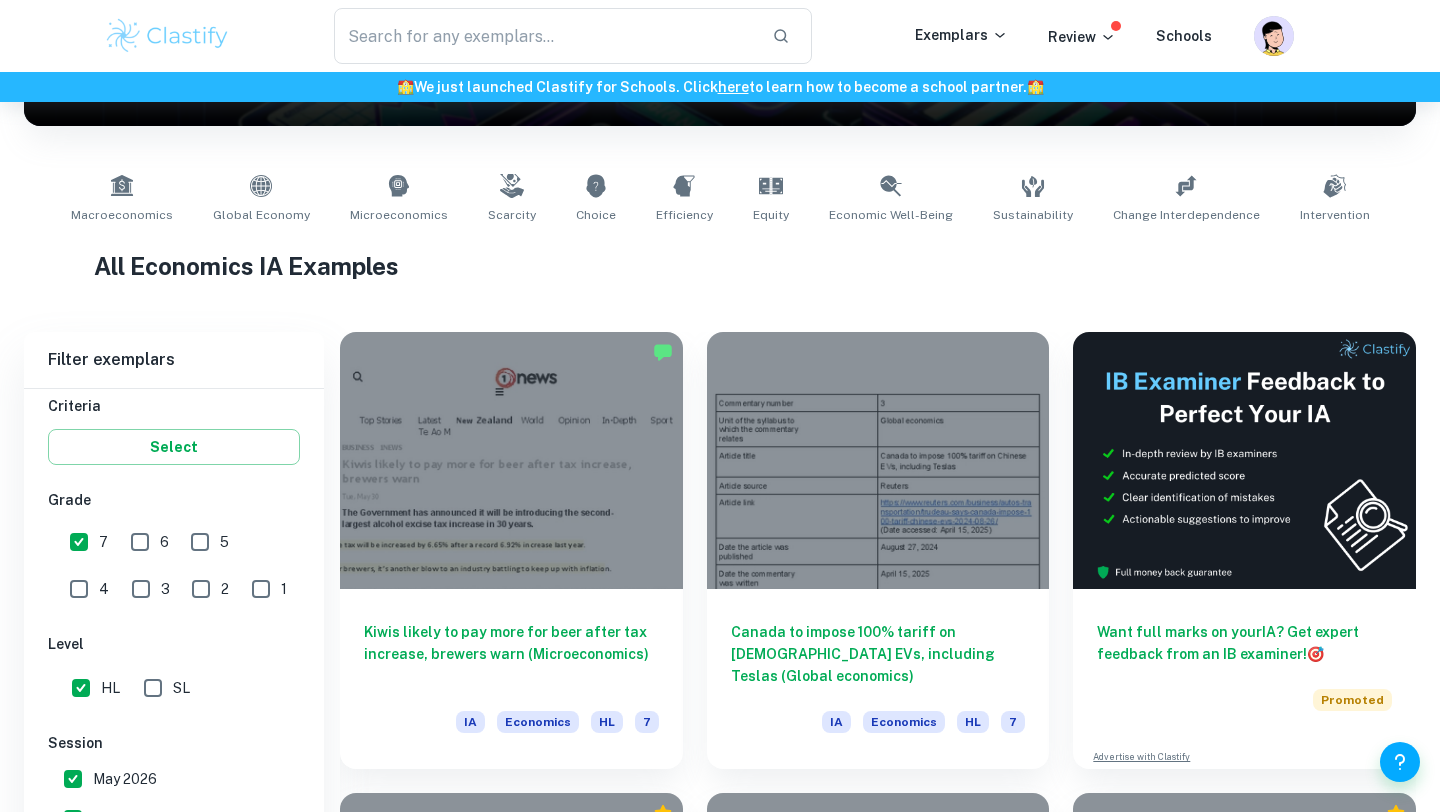 scroll, scrollTop: 736, scrollLeft: 0, axis: vertical 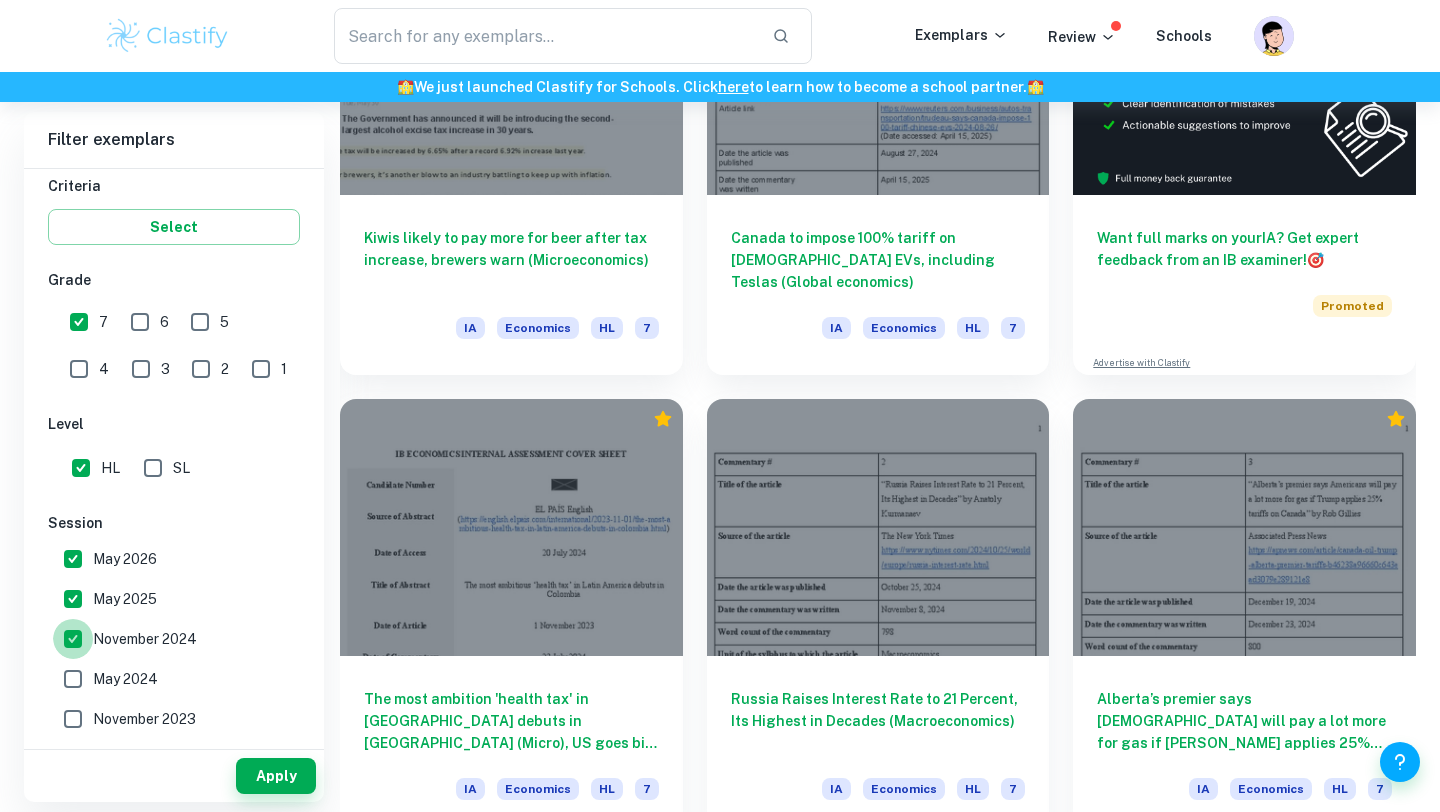 click on "November 2024" at bounding box center [73, 639] 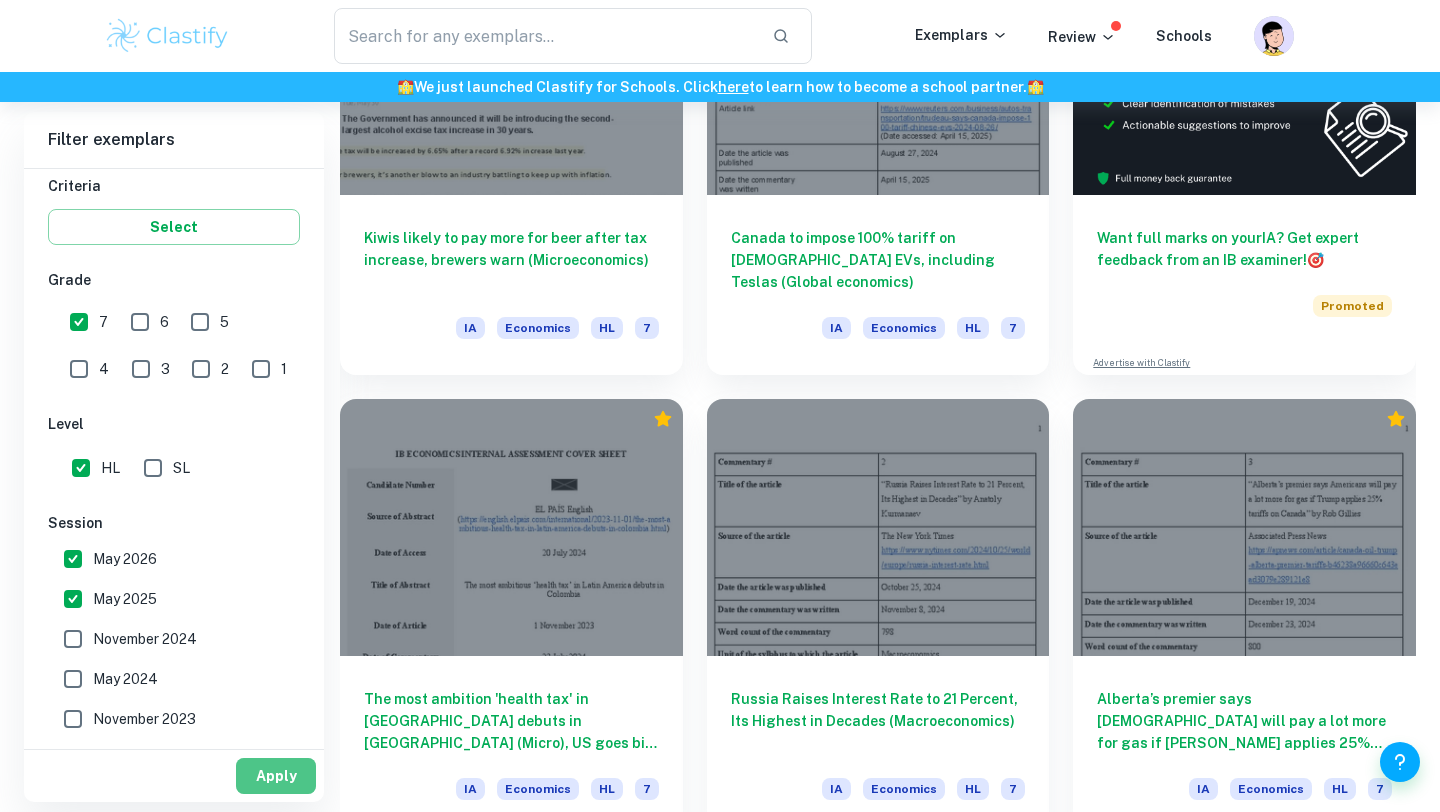 click on "Apply" at bounding box center (276, 776) 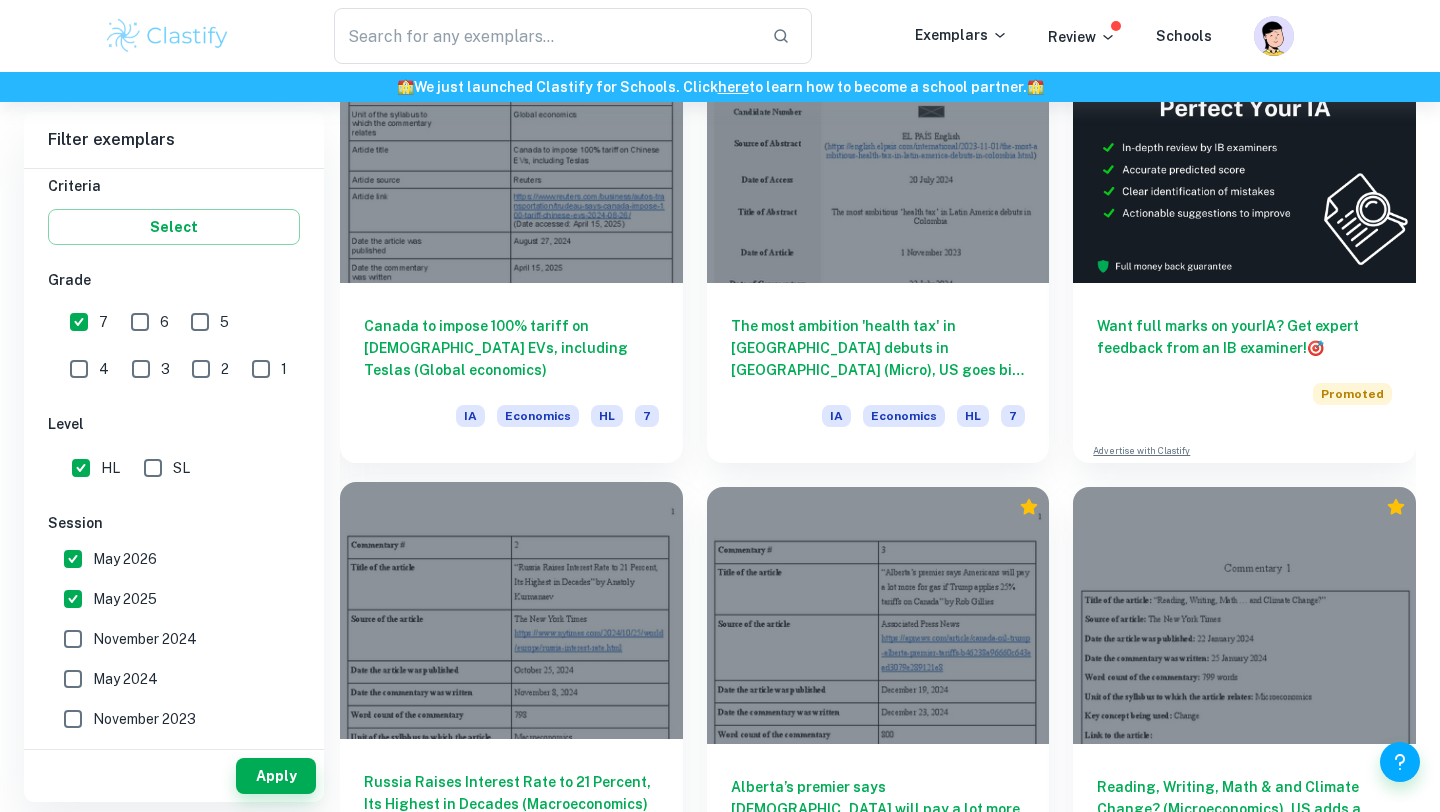 scroll, scrollTop: 646, scrollLeft: 0, axis: vertical 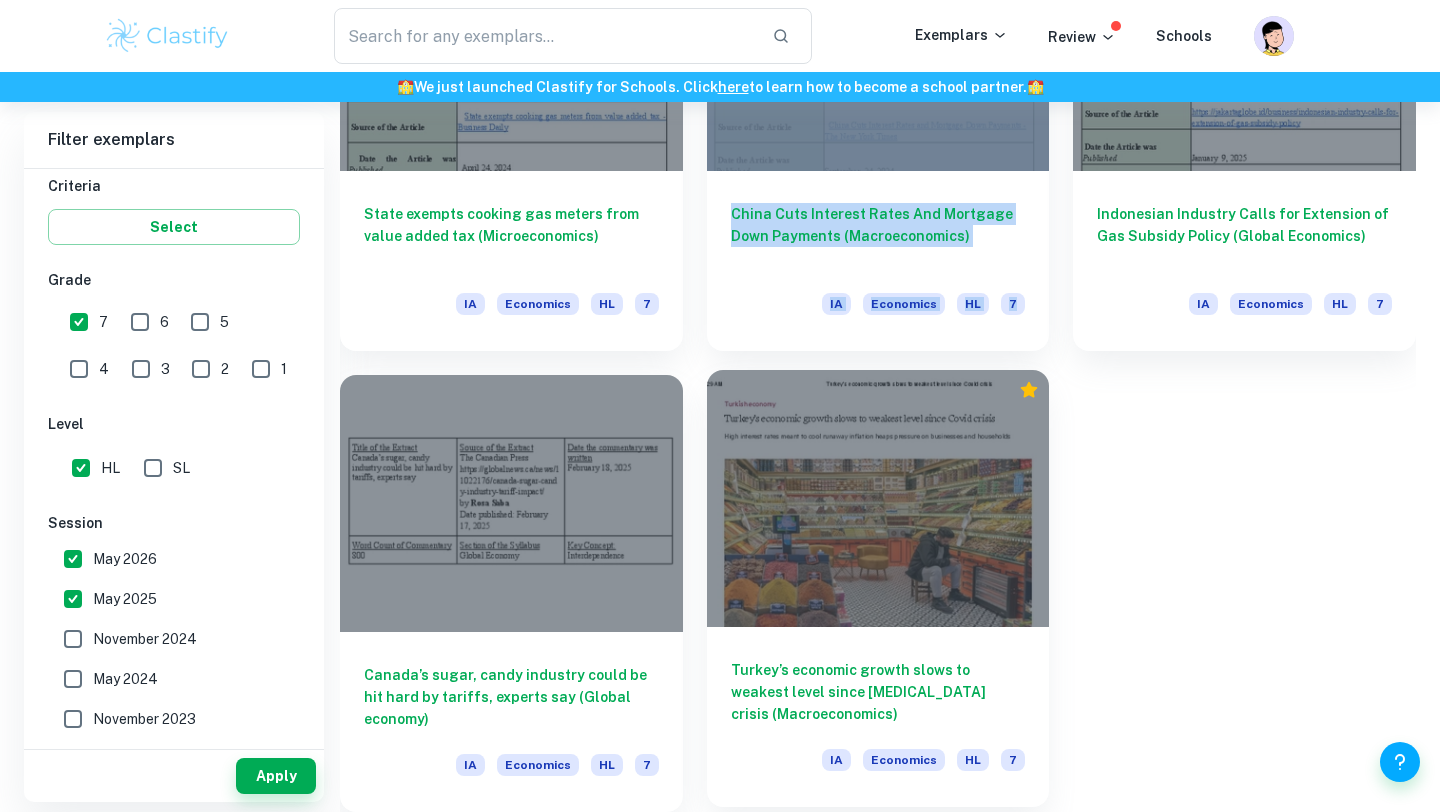 click on "Turkey’s economic growth slows to weakest level since Covid crisis (Macroeconomics)" at bounding box center [878, 692] 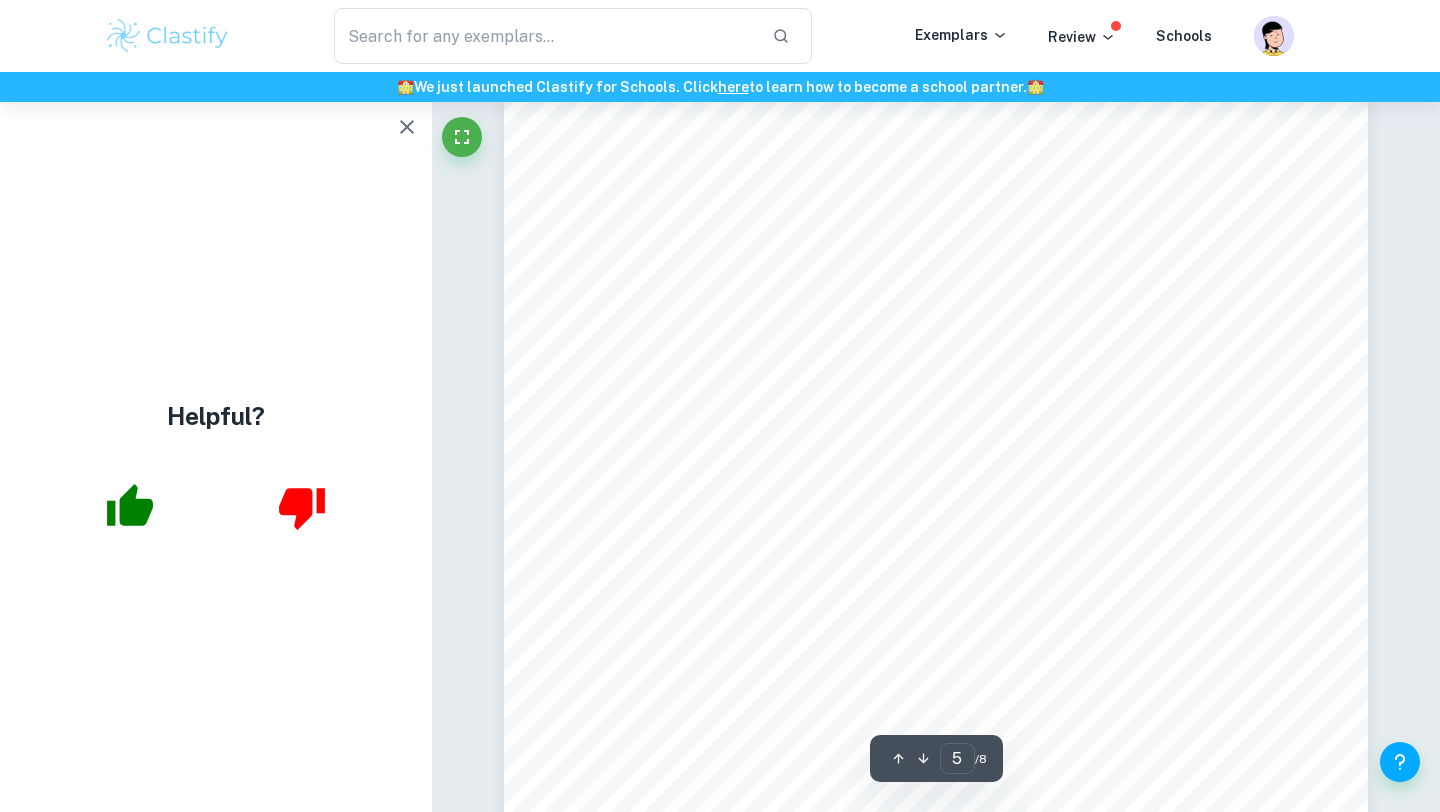 scroll, scrollTop: 4732, scrollLeft: 0, axis: vertical 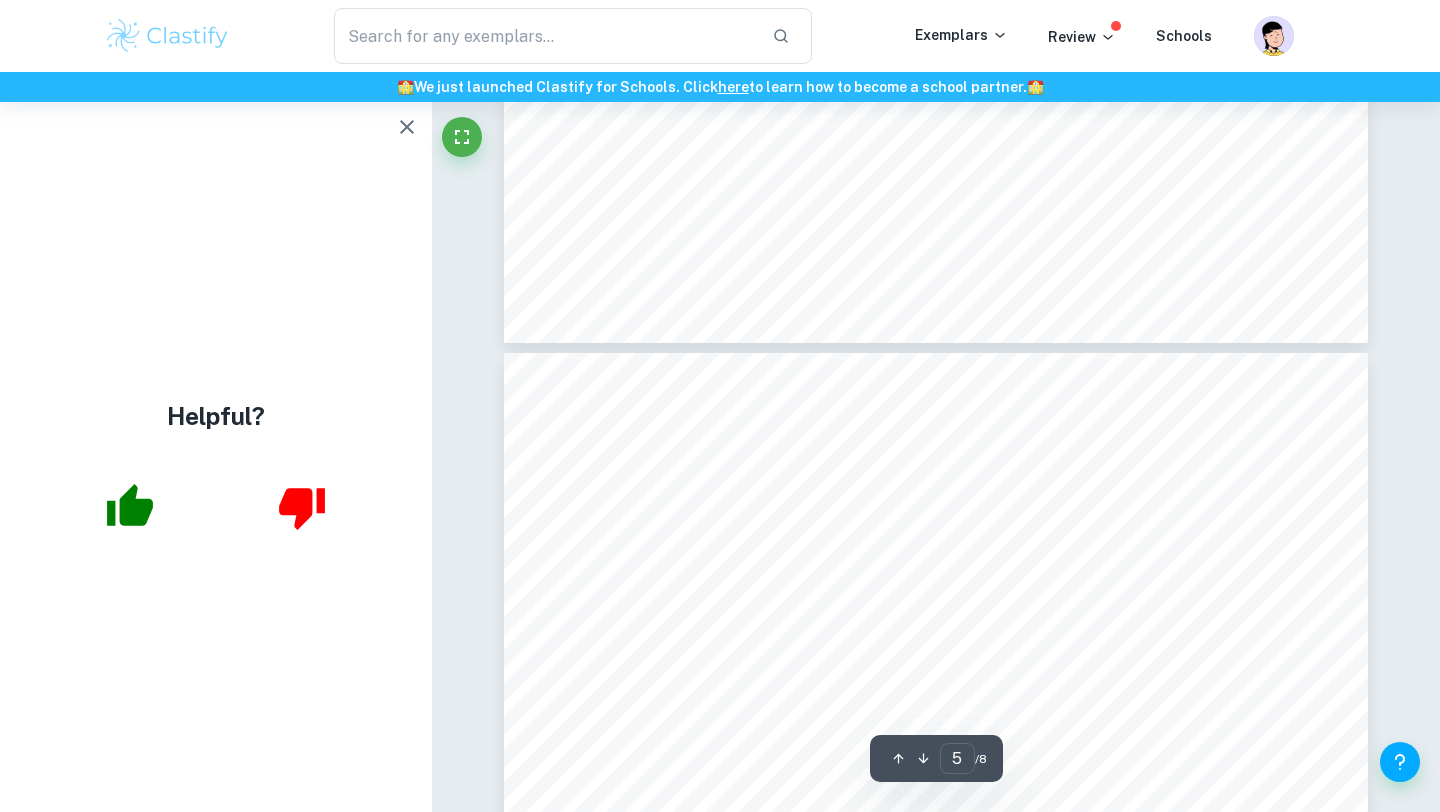 type on "6" 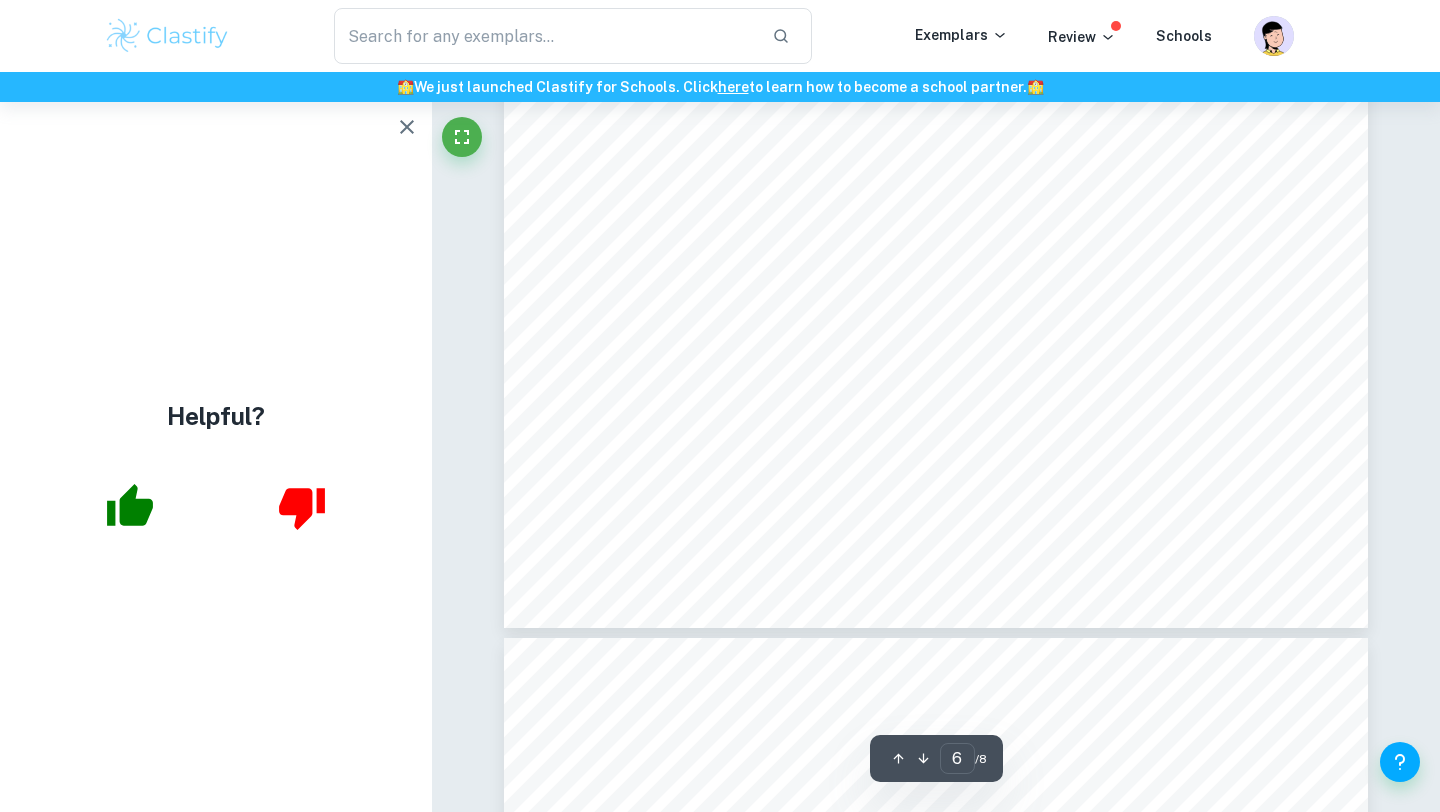 scroll, scrollTop: 6643, scrollLeft: 0, axis: vertical 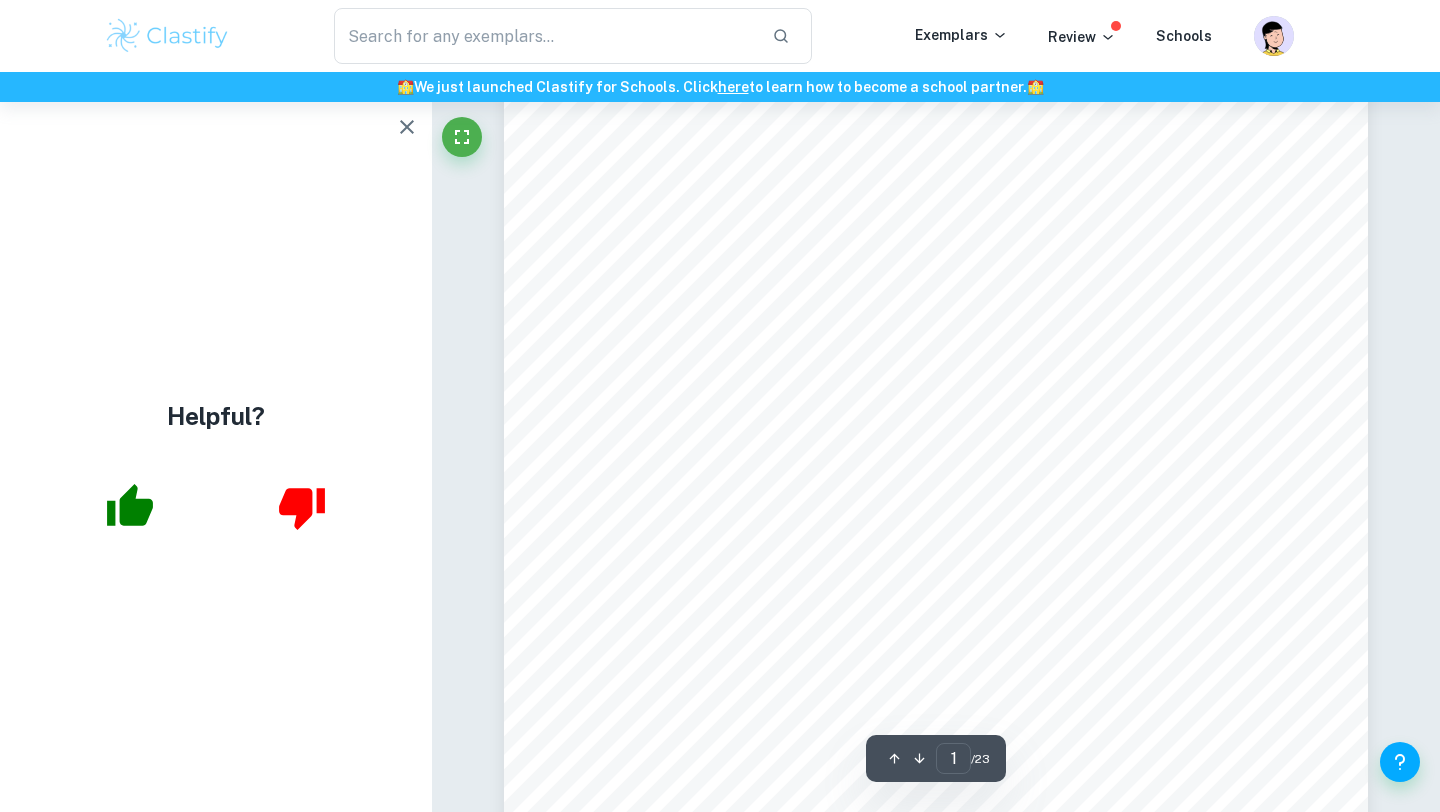 click 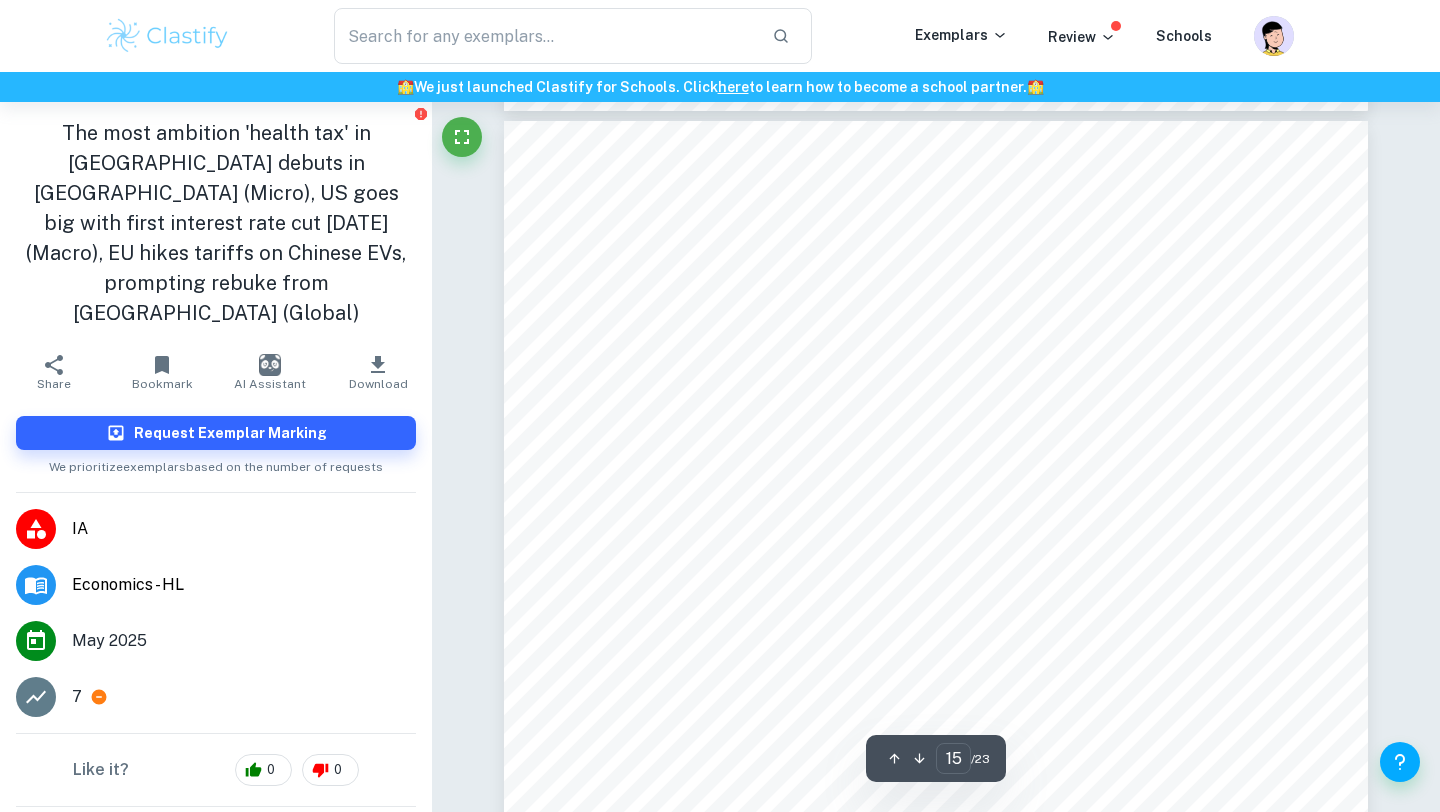 scroll, scrollTop: 16022, scrollLeft: 0, axis: vertical 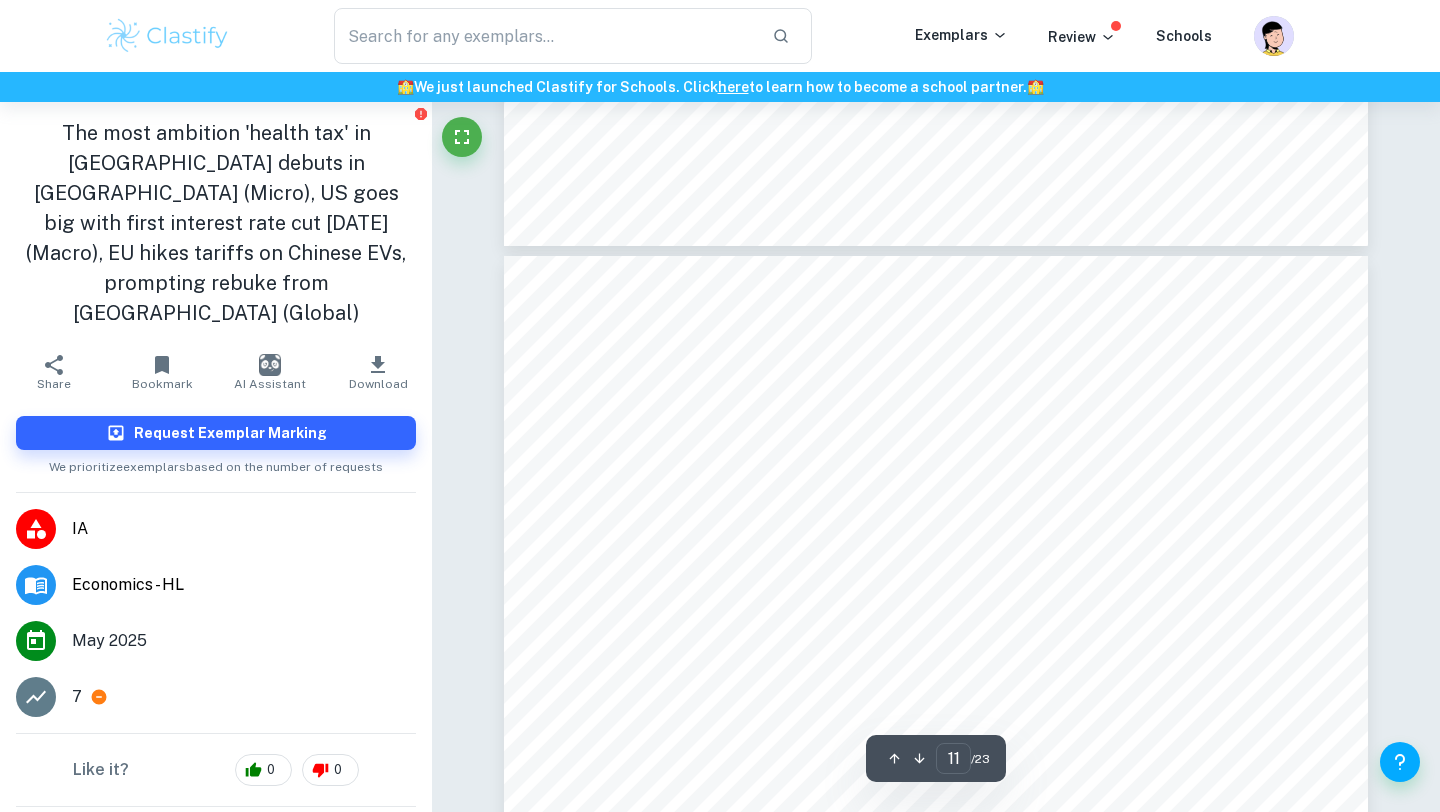type on "10" 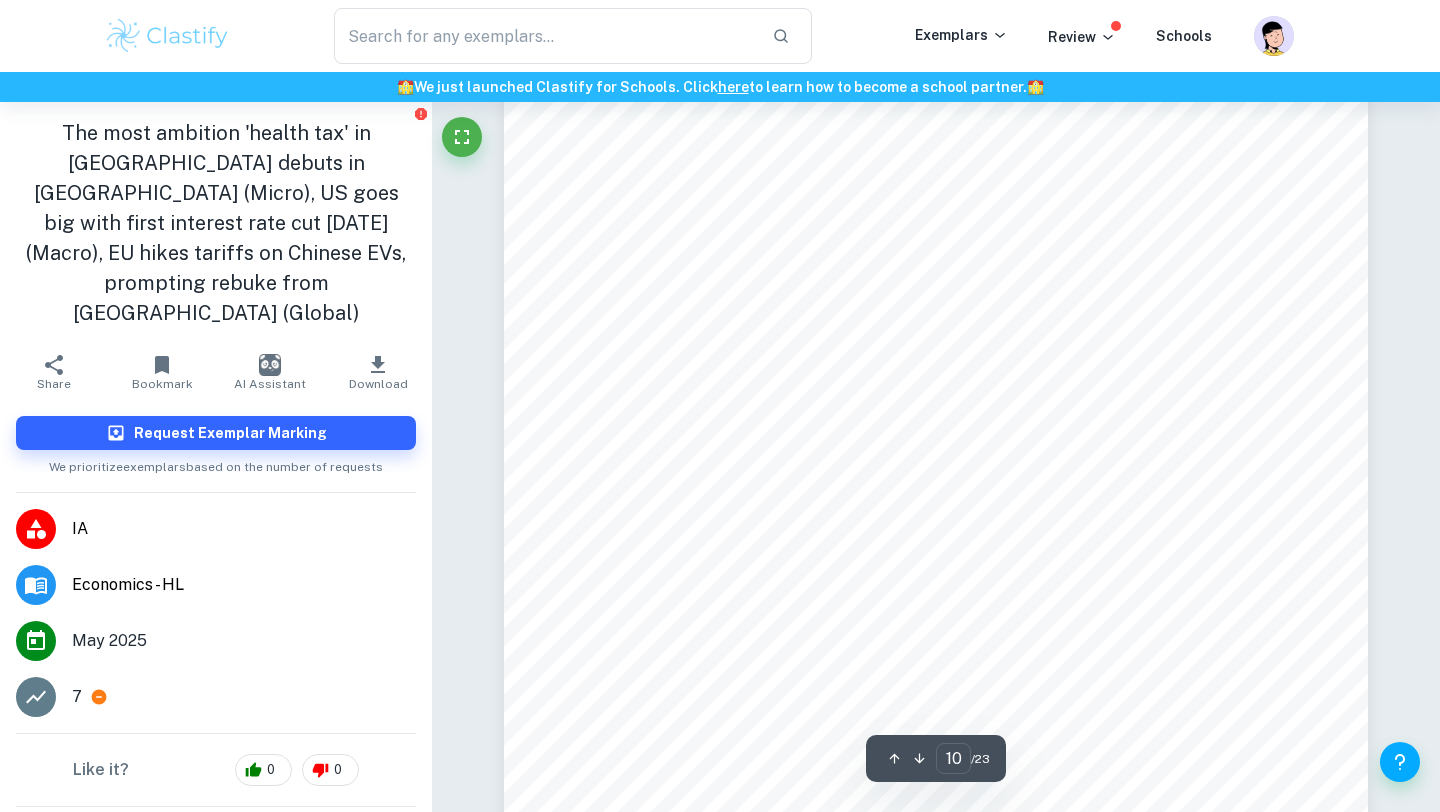 scroll, scrollTop: 10294, scrollLeft: 0, axis: vertical 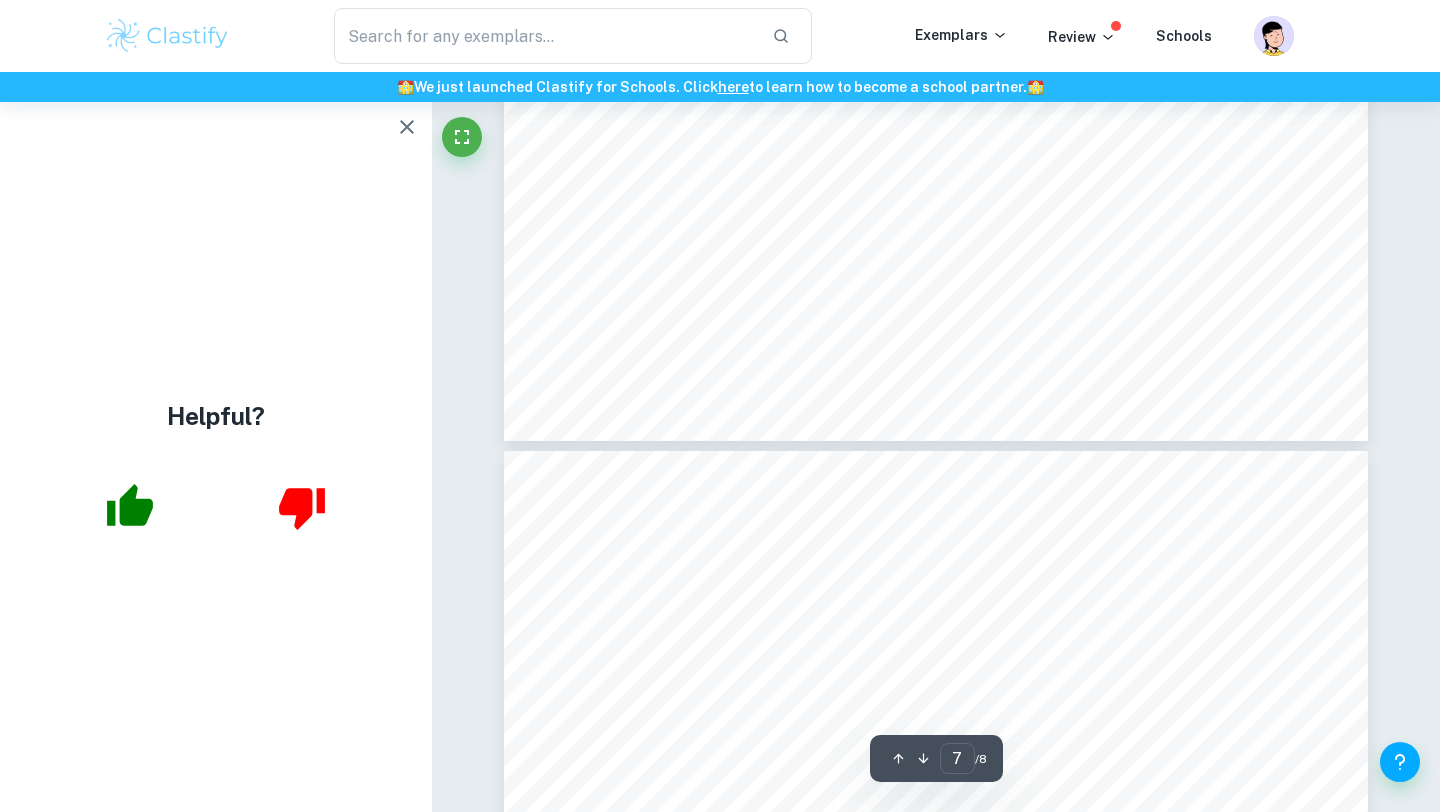 type on "8" 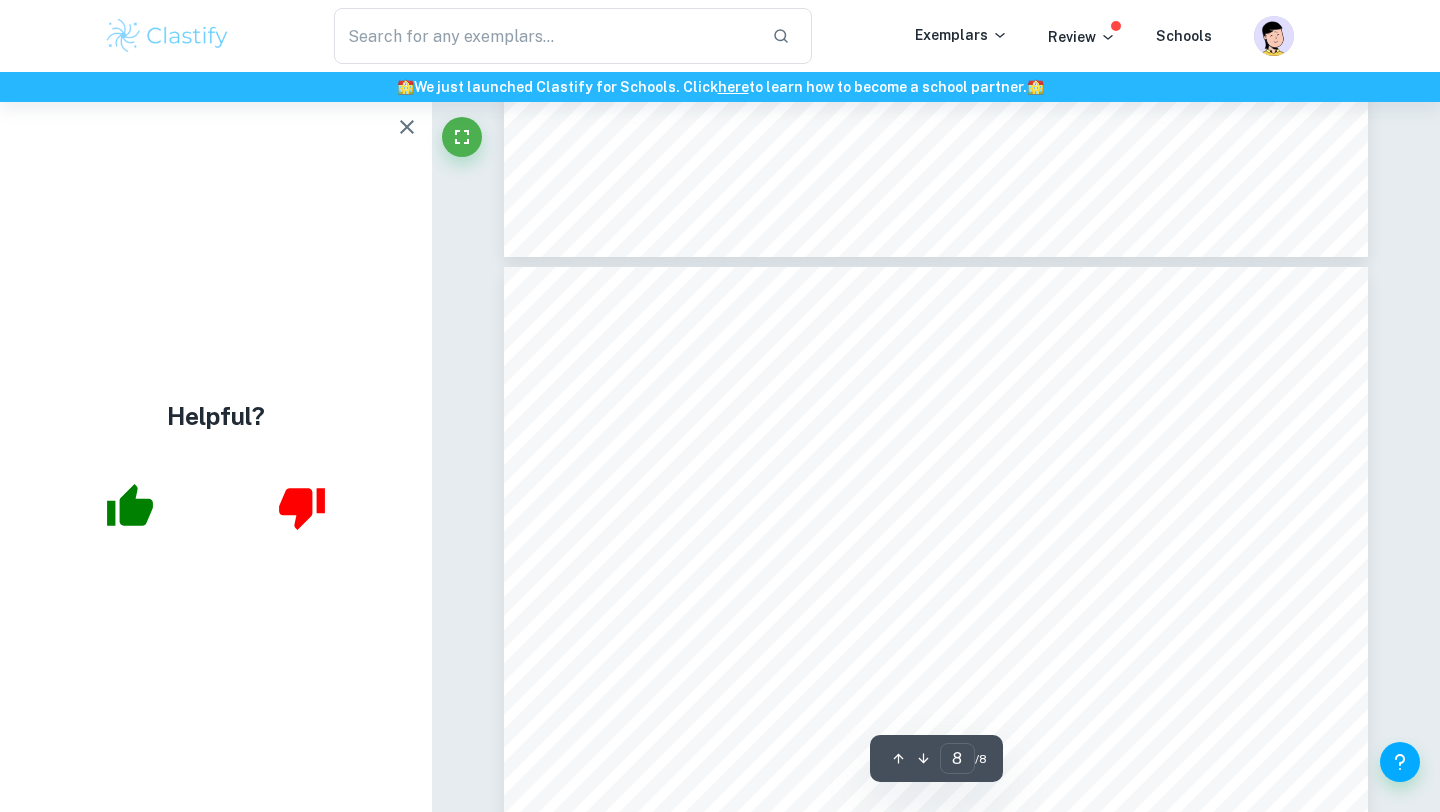 scroll, scrollTop: 8059, scrollLeft: 0, axis: vertical 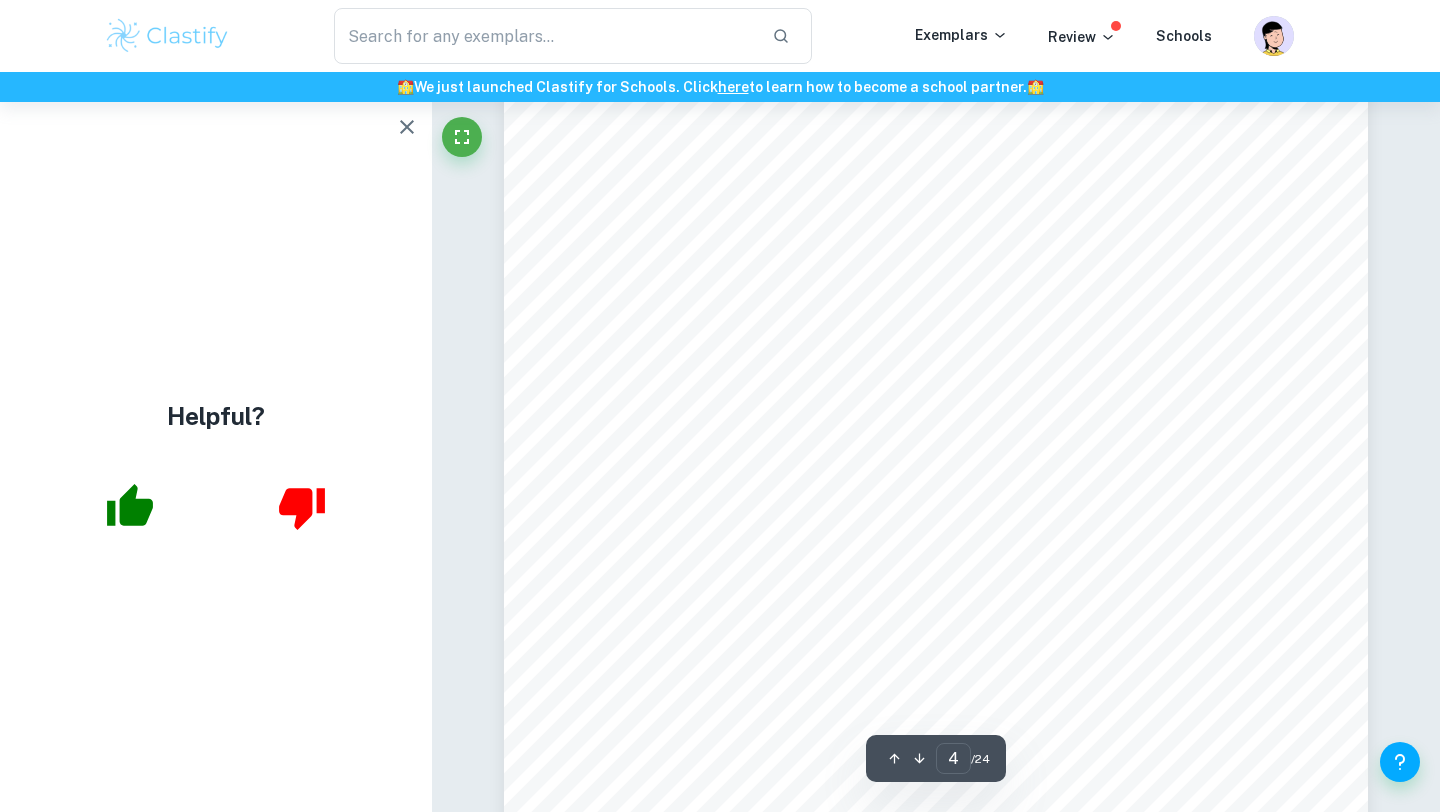 click 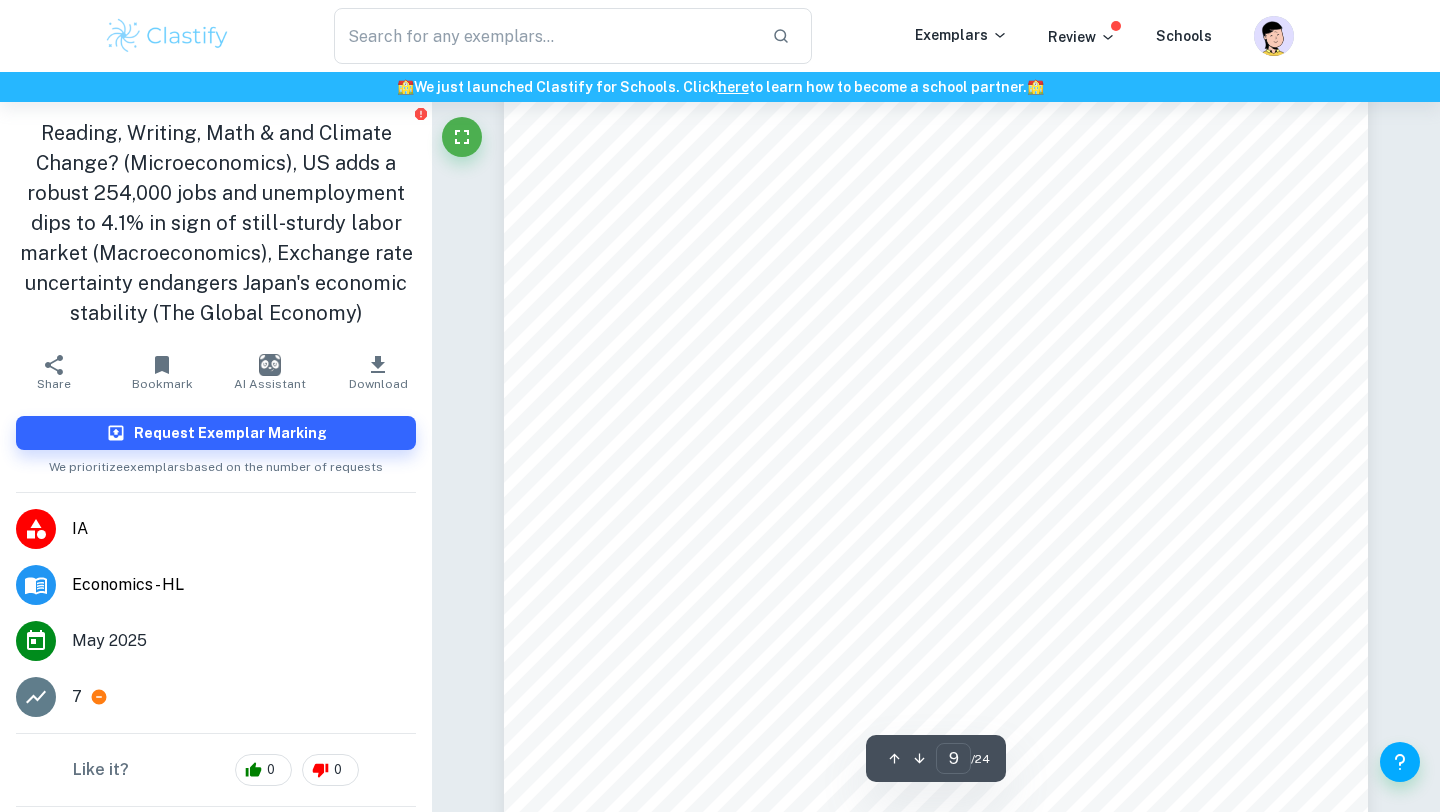 scroll, scrollTop: 9216, scrollLeft: 0, axis: vertical 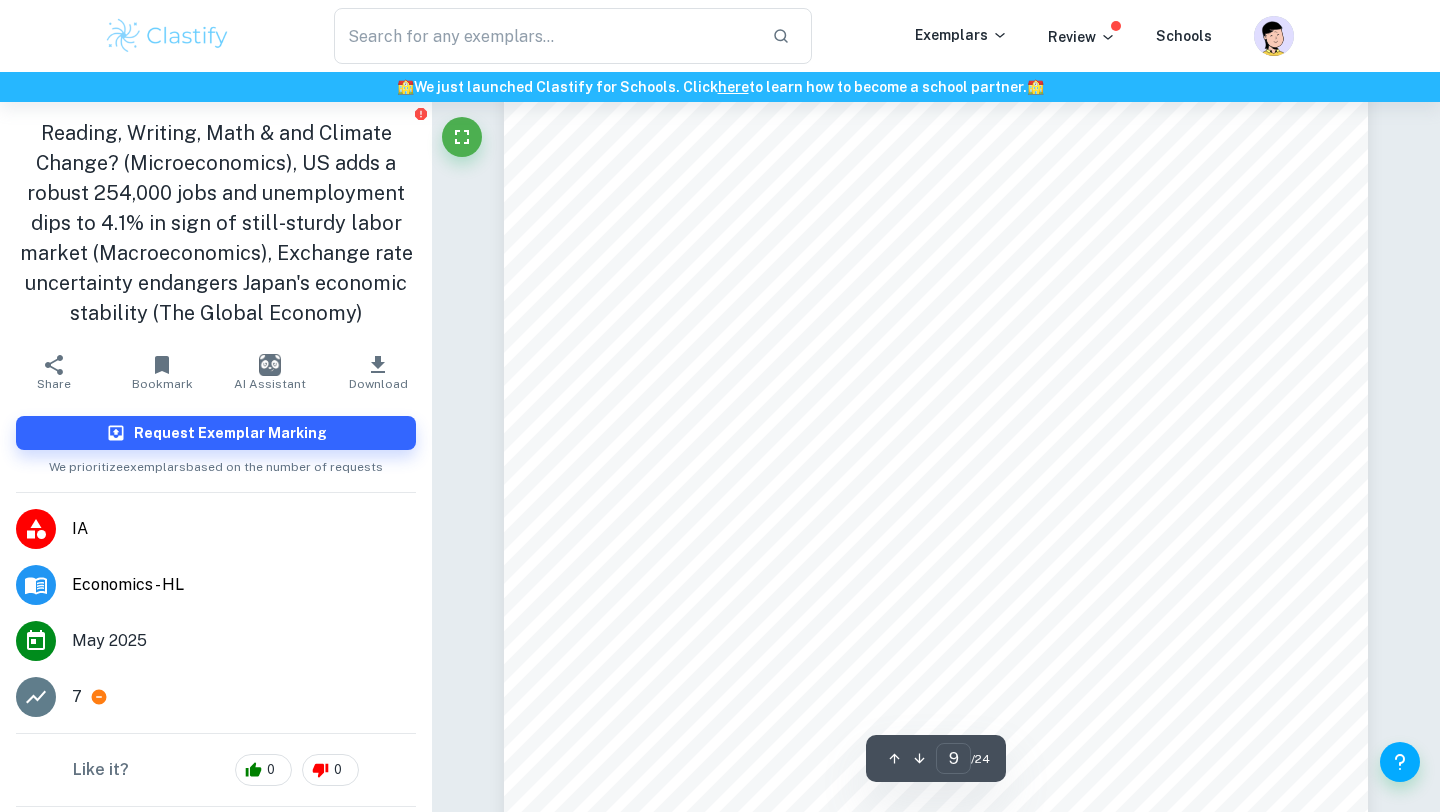 click on "[URL][DOMAIN_NAME]" at bounding box center [673, 540] 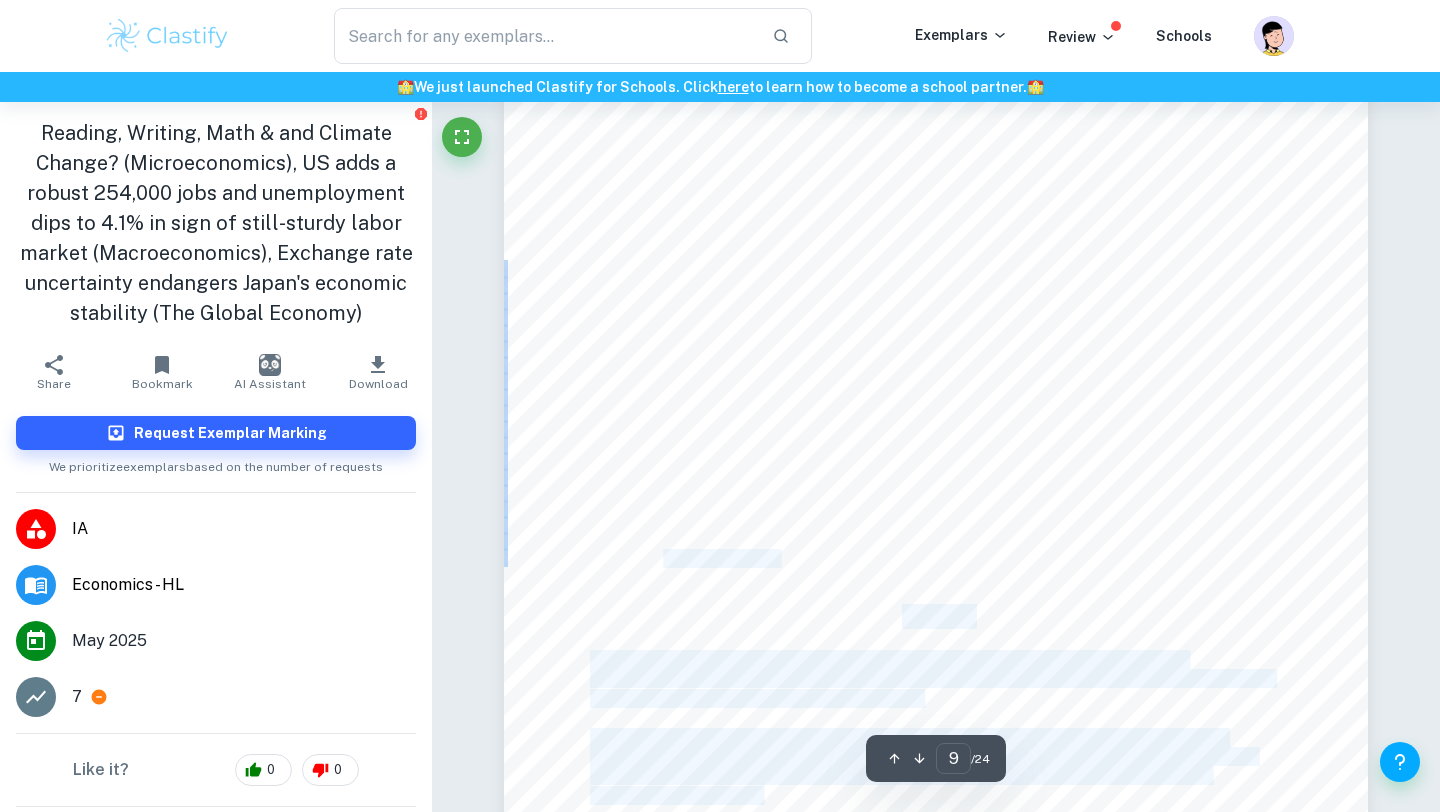 drag, startPoint x: 792, startPoint y: 559, endPoint x: 667, endPoint y: 553, distance: 125.14392 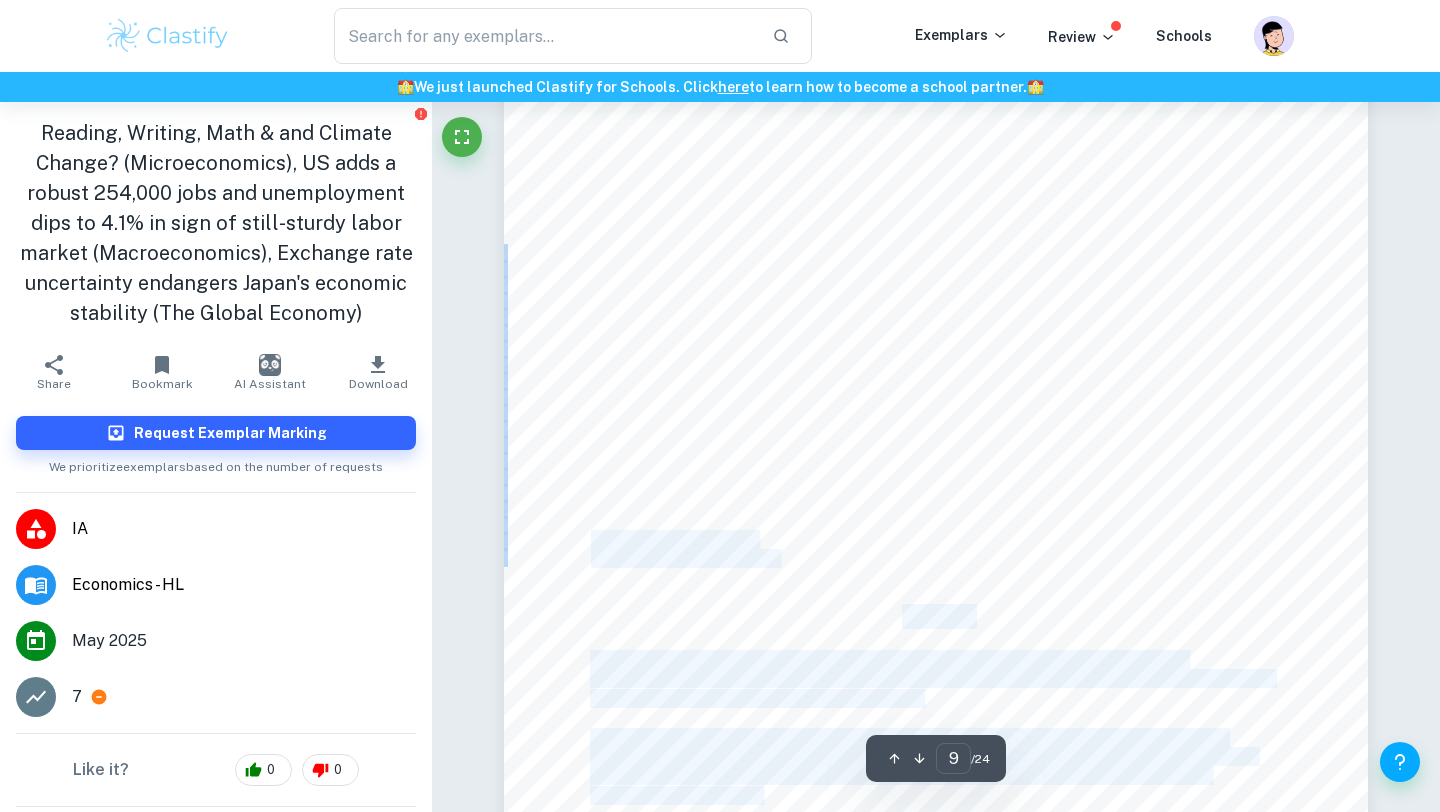 drag, startPoint x: 591, startPoint y: 535, endPoint x: 780, endPoint y: 555, distance: 190.05525 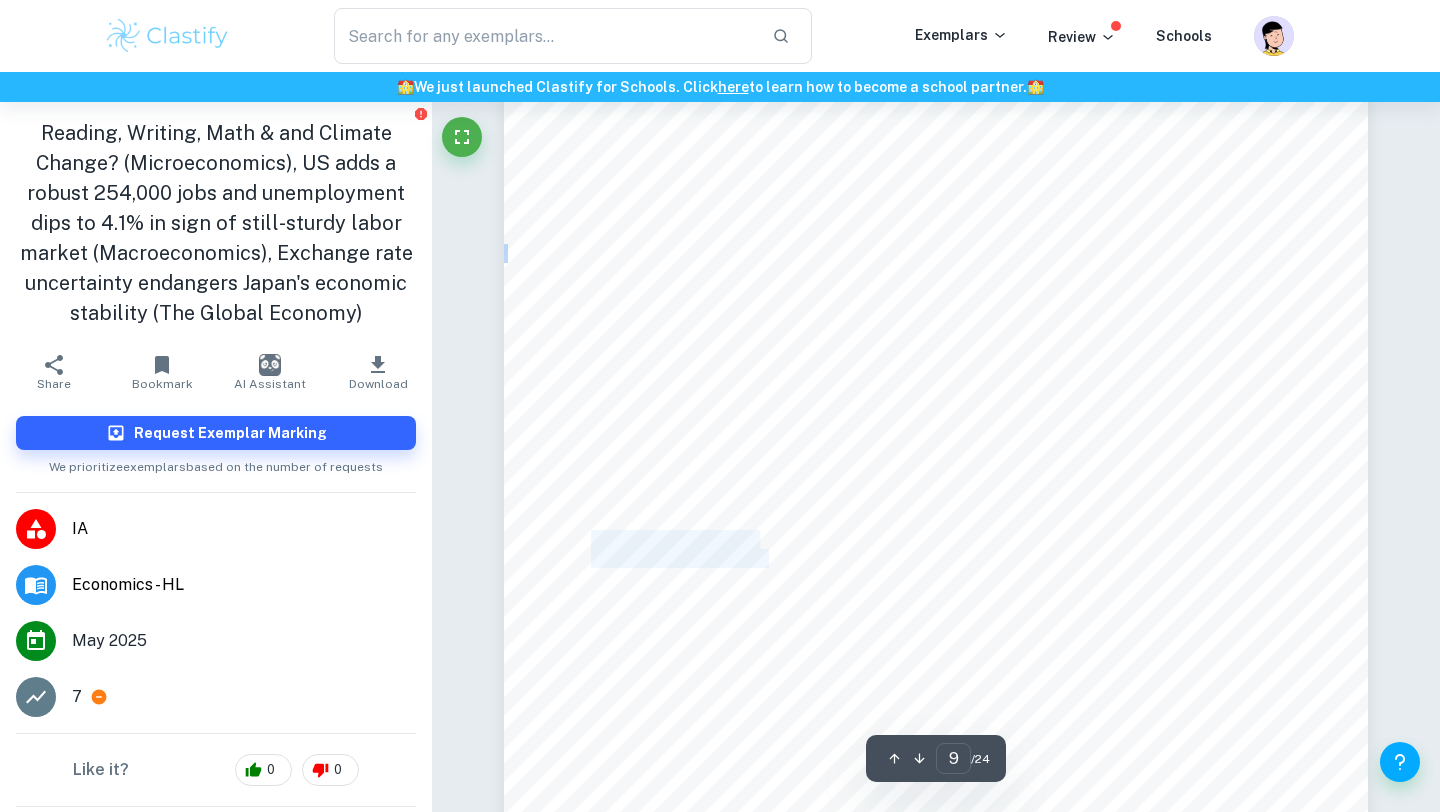 drag, startPoint x: 591, startPoint y: 538, endPoint x: 772, endPoint y: 555, distance: 181.79659 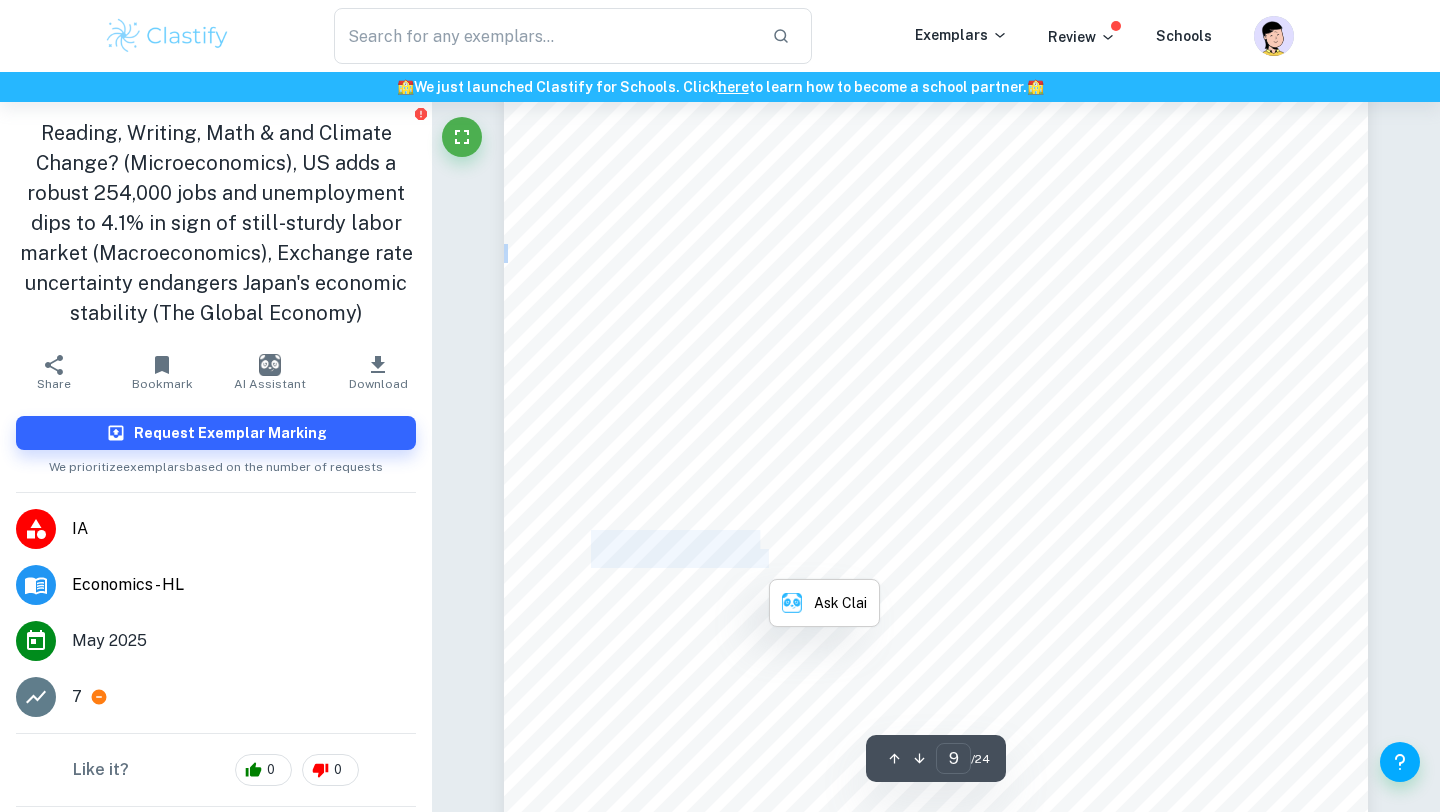 copy on "[URL][DOMAIN_NAME] 7b37bb0f5cf996e25bad80" 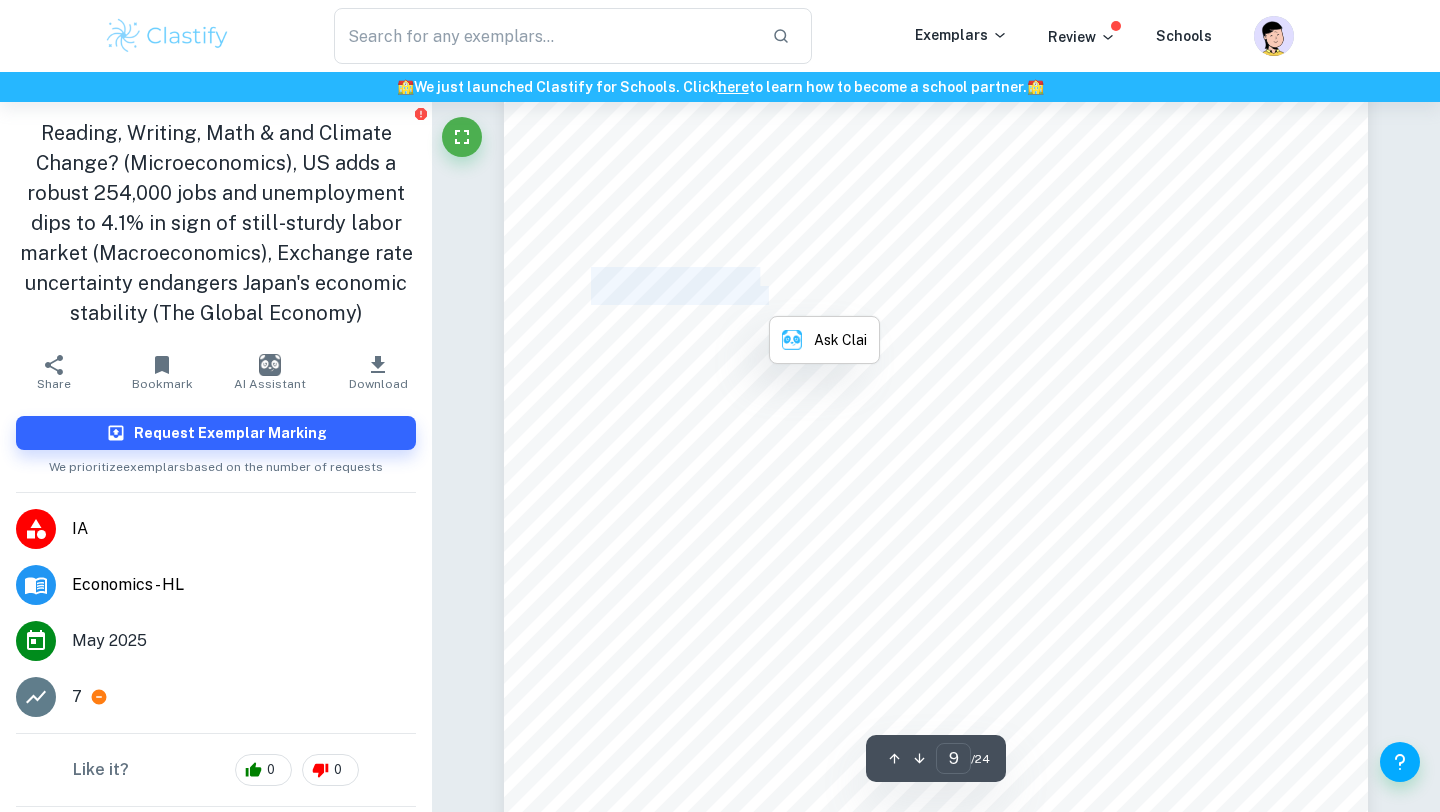 scroll, scrollTop: 9779, scrollLeft: 0, axis: vertical 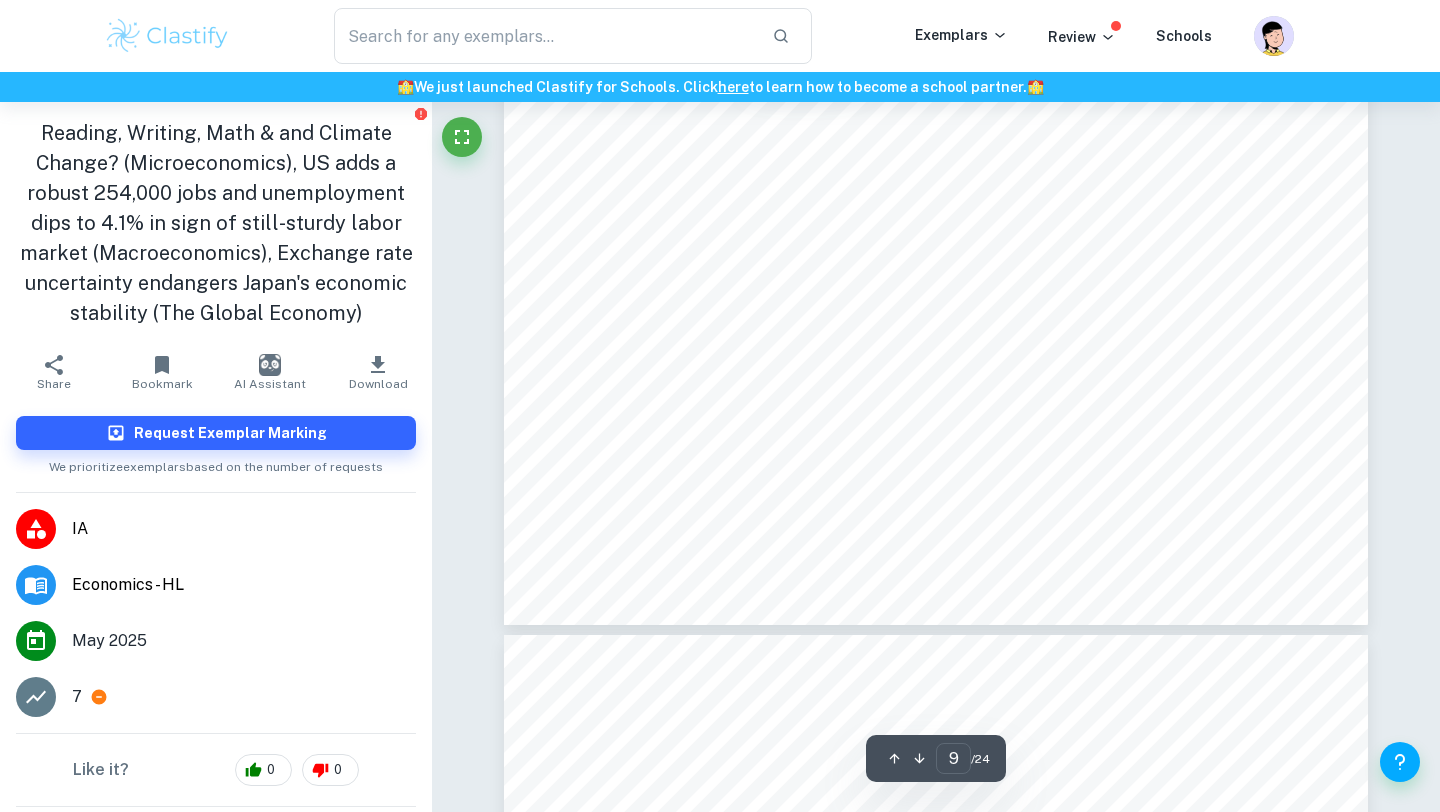 click on "Economics IA Portfolio   May 2025 Commentary 2 Title of the article:   <US adds a robust 254,000 jobs and unemployment dips to 4.1% in sign of still-sturdy labor market= Source of article:   Associated Press (AP) News Date the article was published:   5 October 2024 Date the commentary was written:   10 October 2024 Word count of the commentary:   789 words Unit of the syllabus to which the article relates:   Macroeconomics Key concept being used:   Intervention Link to the article: https://apnews.com/article/jobs-hiring-federal-reserve-inflation-unemployment-economy-87447d518 7b37bb0f5cf996e25bad808 Article: WASHINGTON (AP) 4 America9s employers added a surprisingly strong 254,000 jobs in September, easing concerns about a weakening labor market and suggesting that the pace of hiring is still solid enough to support a growing economy. Last month9s gain was far more than economists had expected, and it was up sharply from the Department said Friday. continued pressure of high interest rates. 9" at bounding box center (936, 66) 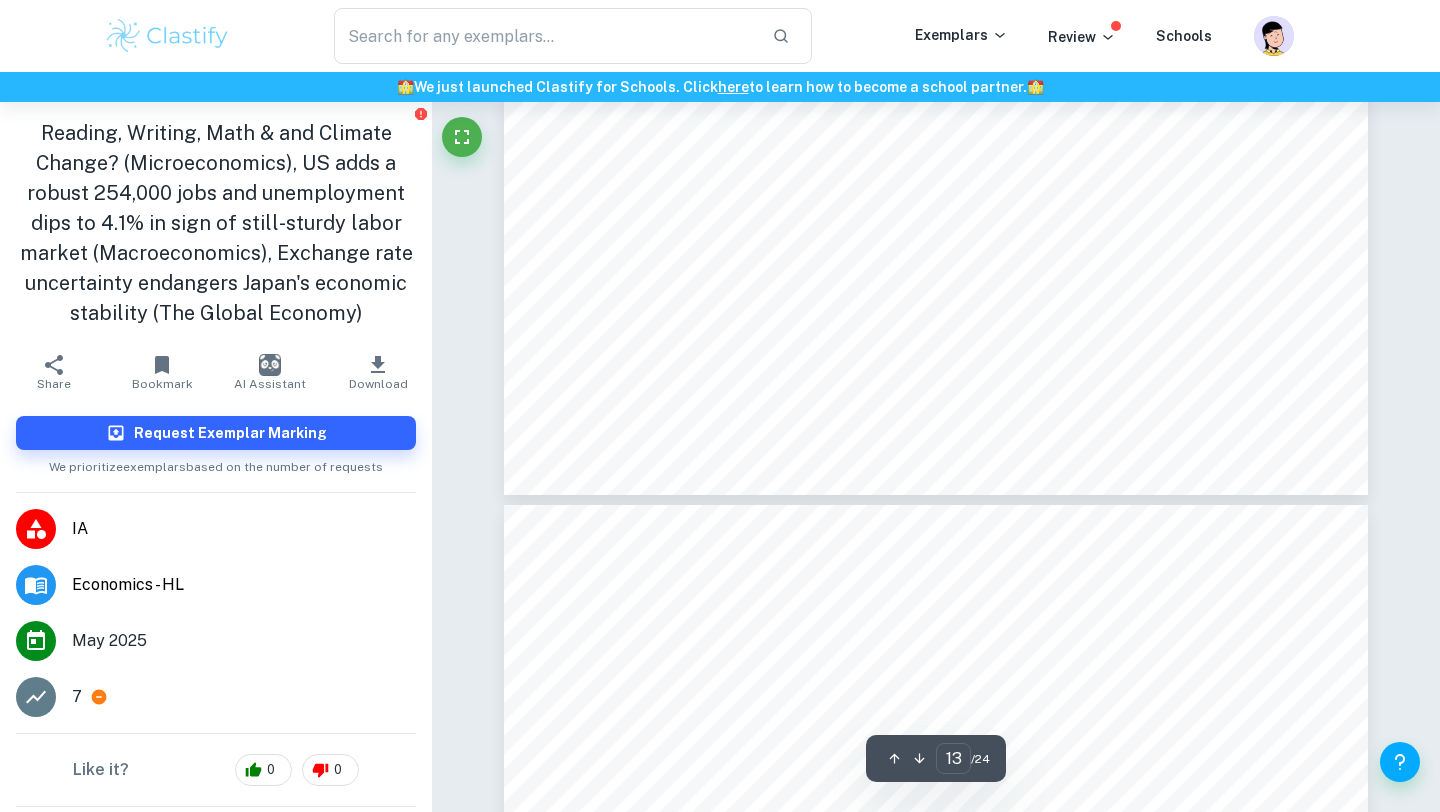 scroll, scrollTop: 14395, scrollLeft: 0, axis: vertical 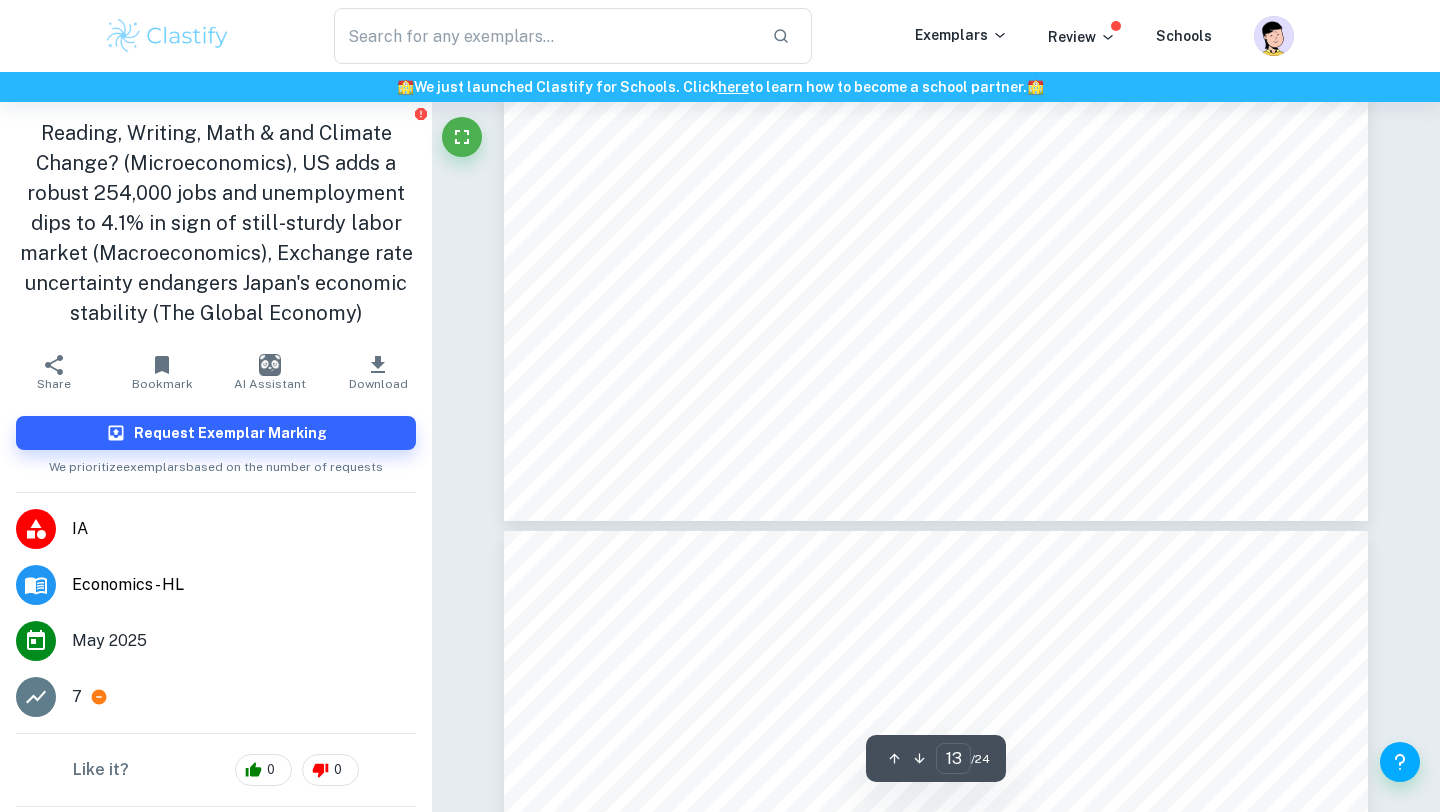 type on "14" 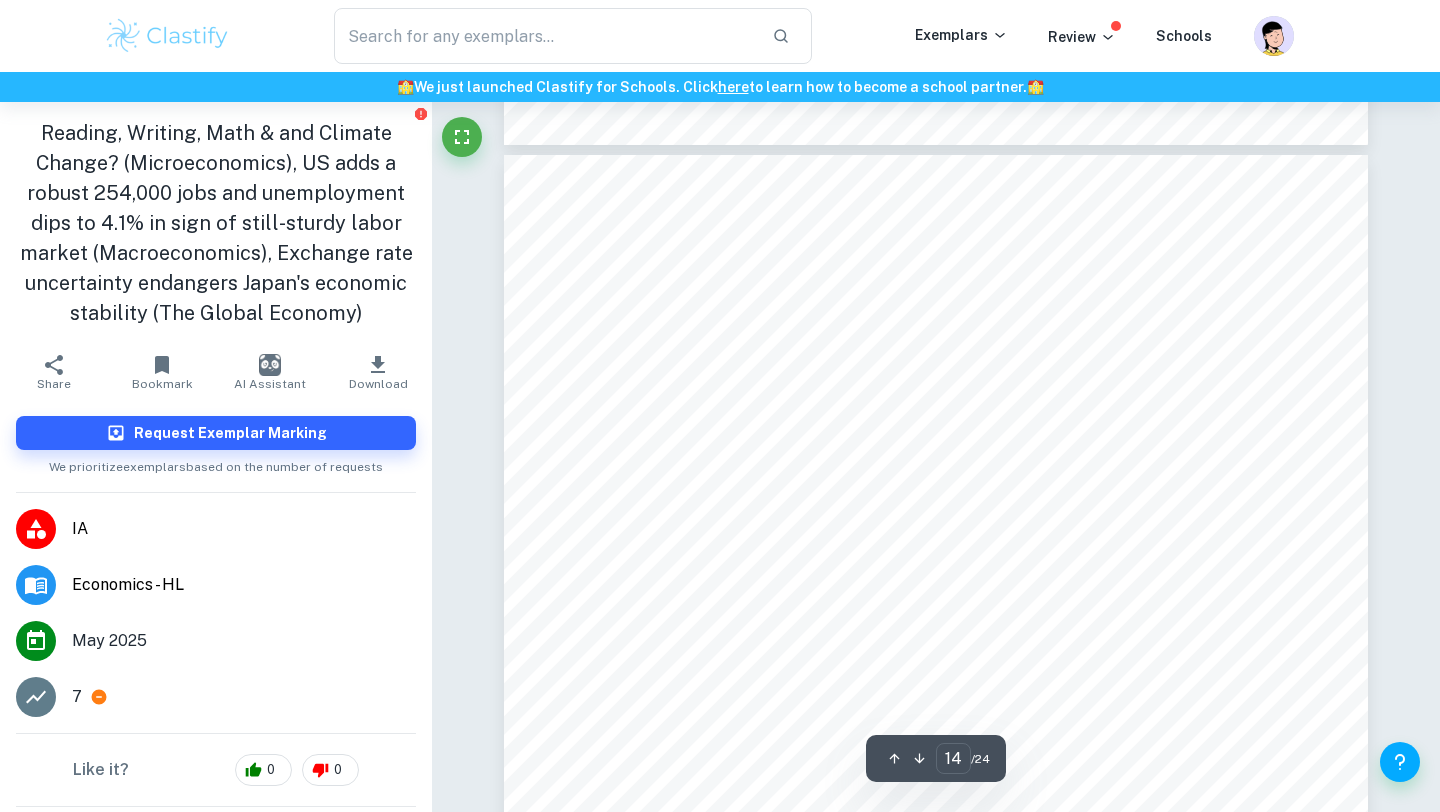 scroll, scrollTop: 14954, scrollLeft: 0, axis: vertical 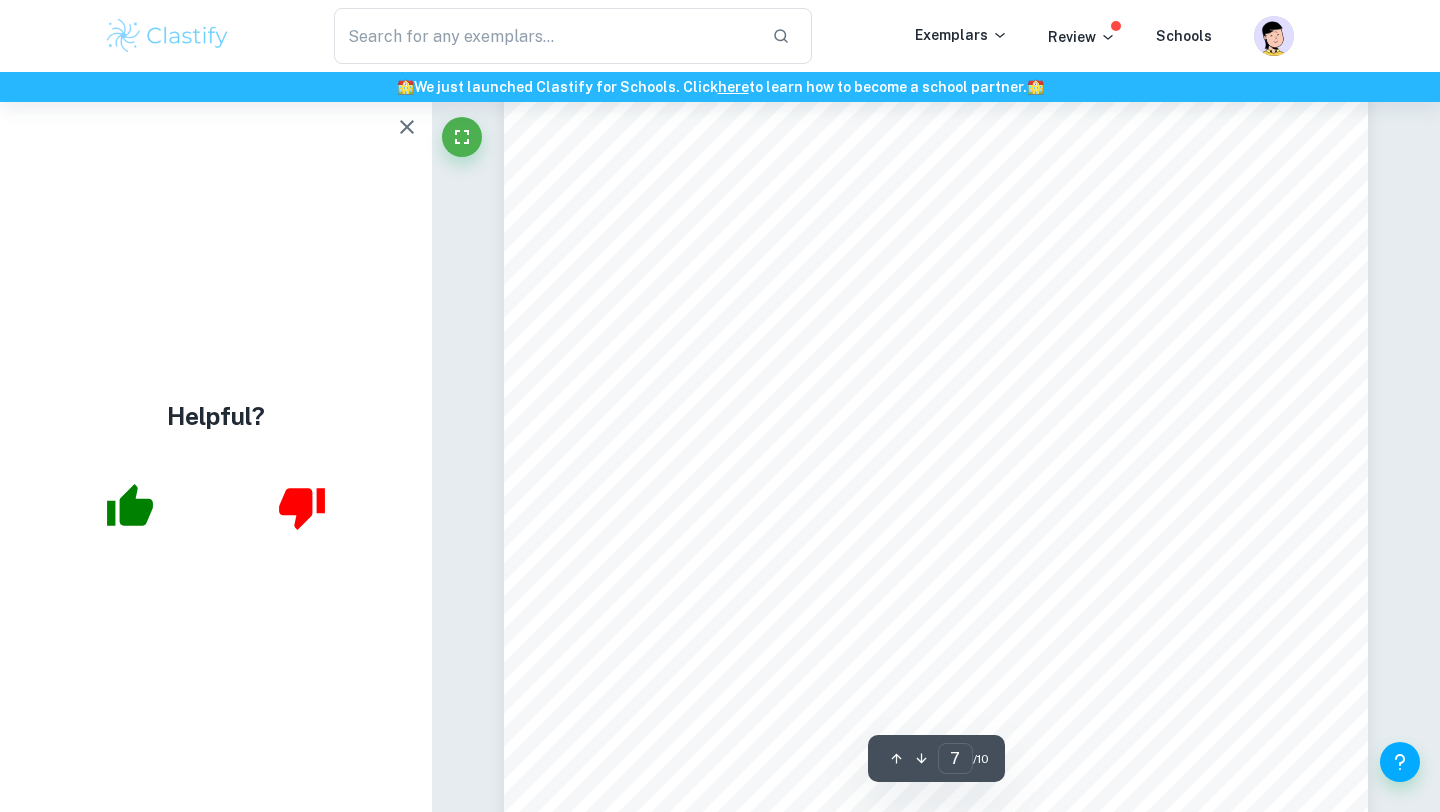 click 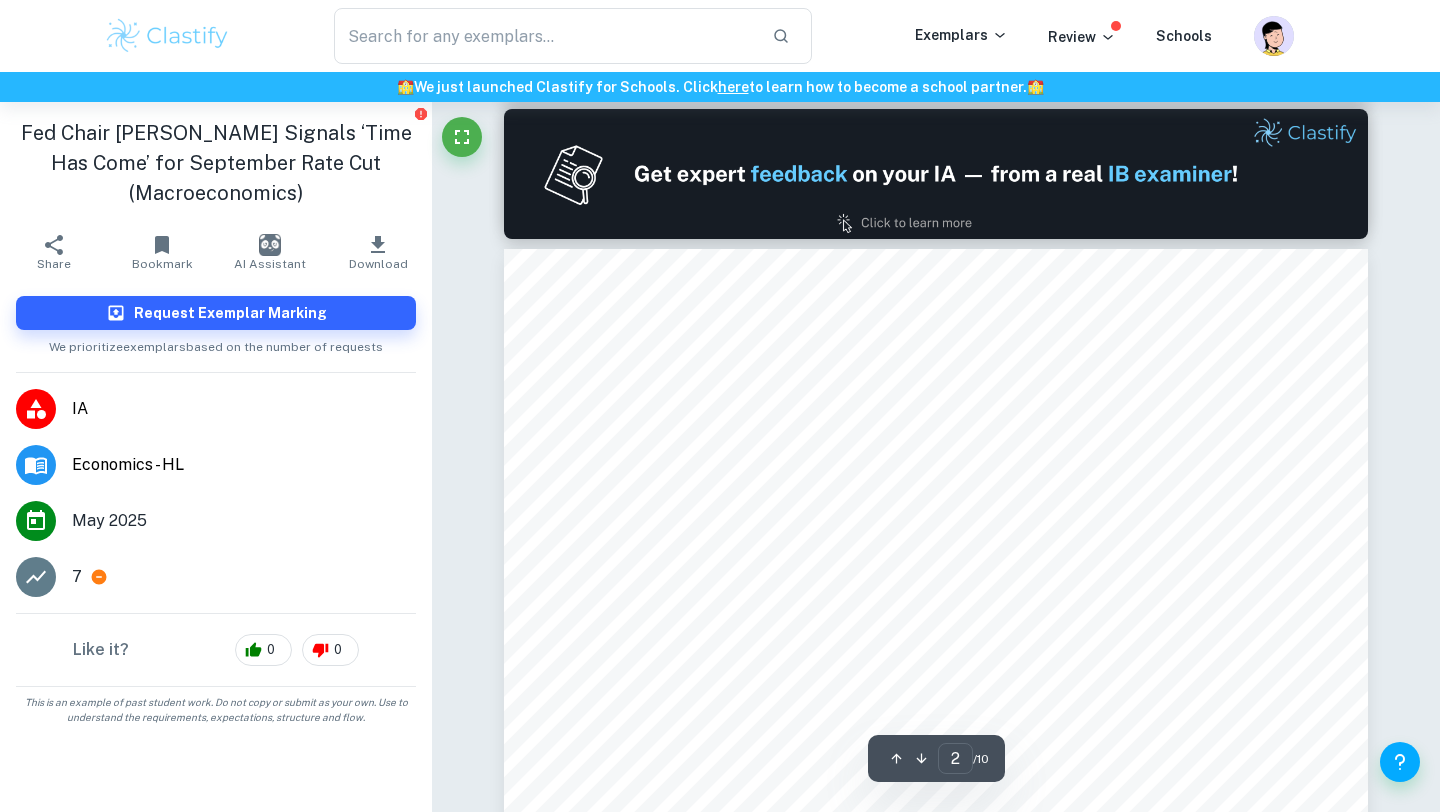 type on "1" 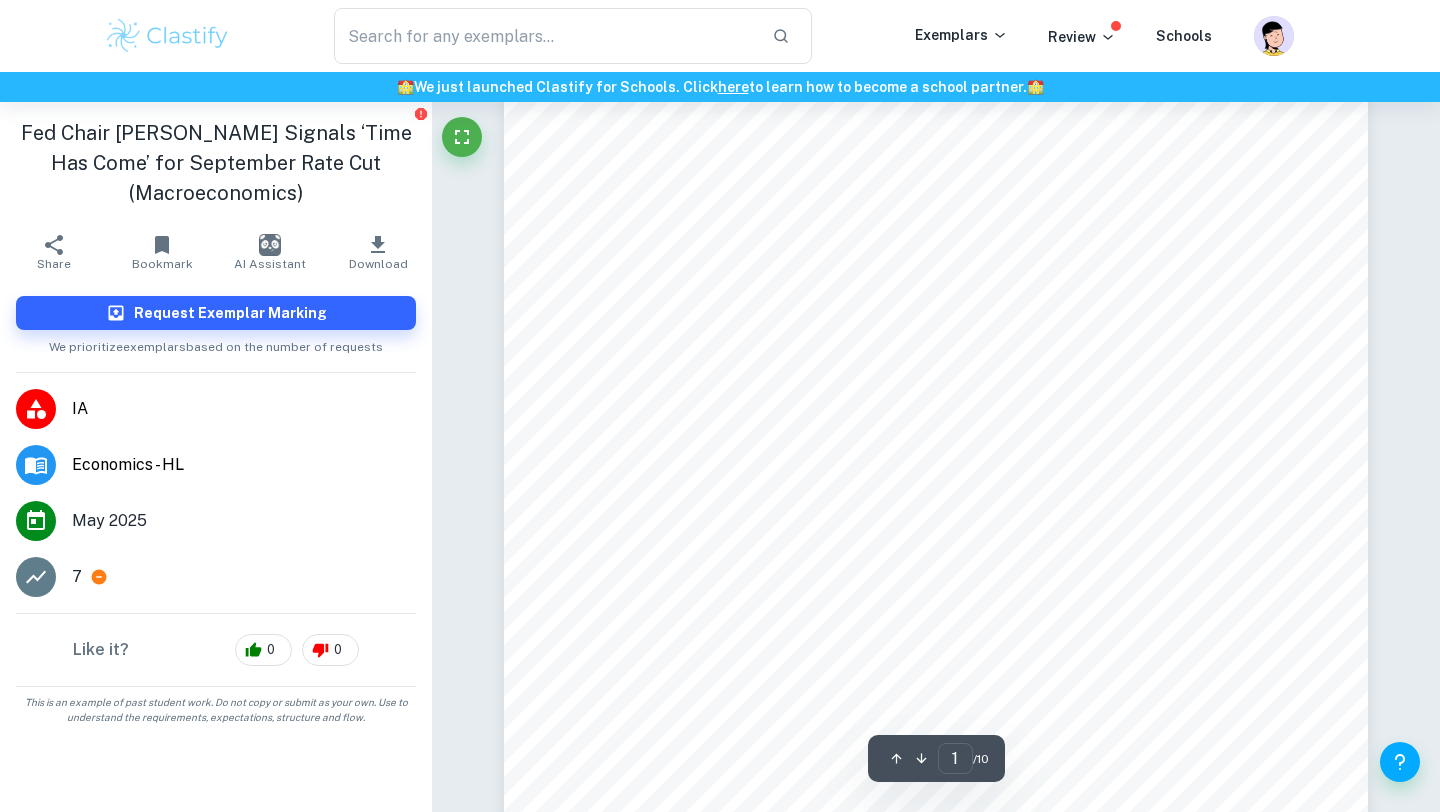 scroll, scrollTop: 0, scrollLeft: 0, axis: both 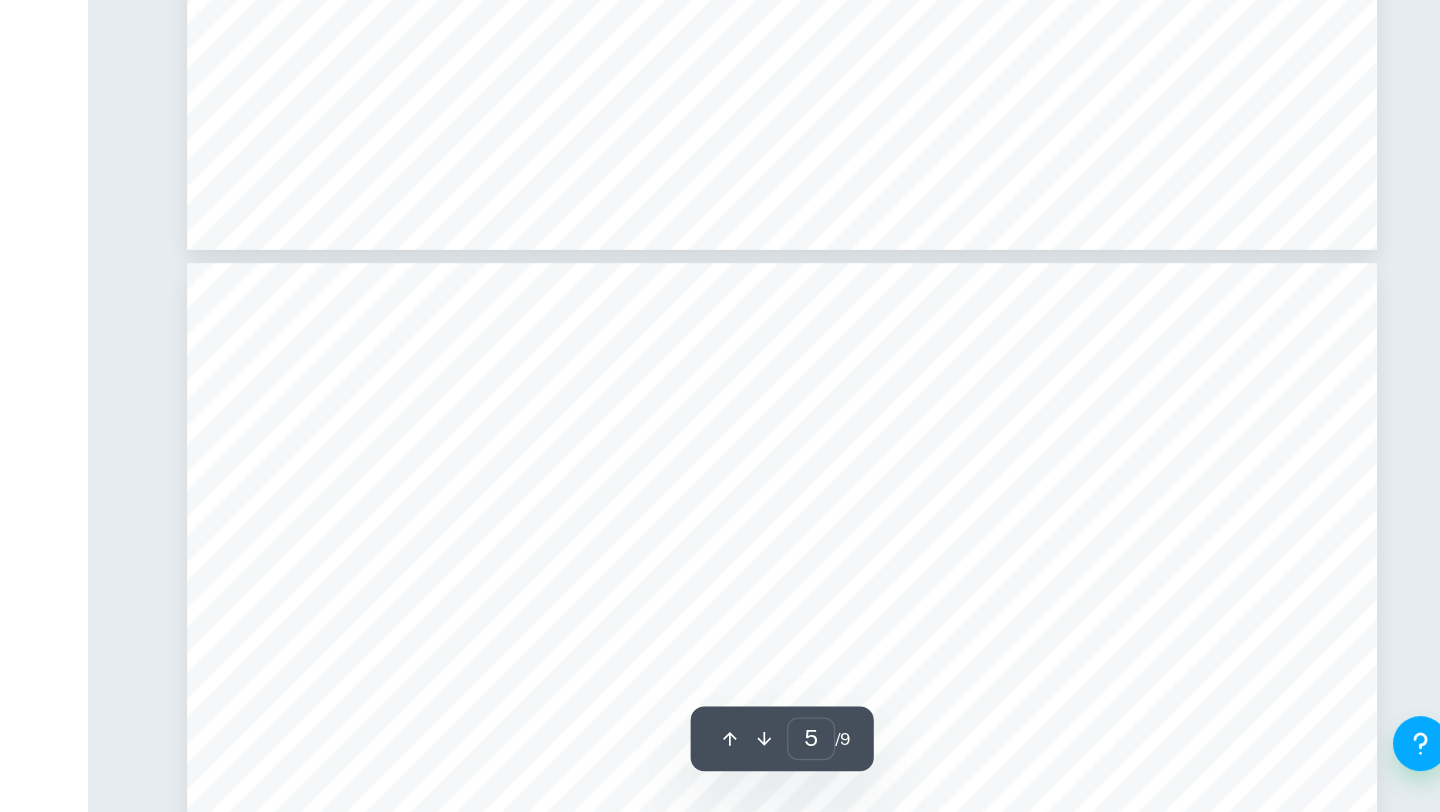 type on "6" 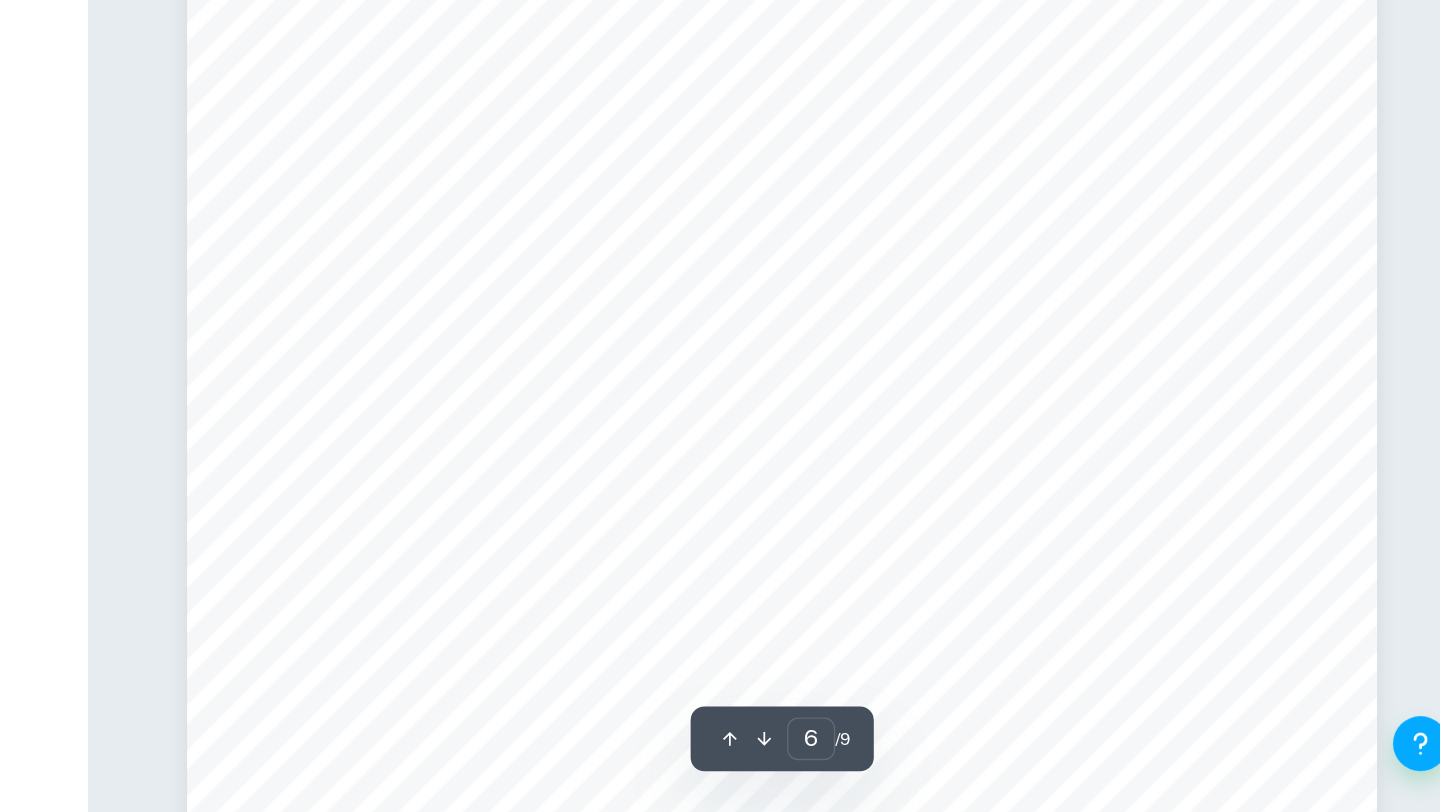 scroll, scrollTop: 6776, scrollLeft: 0, axis: vertical 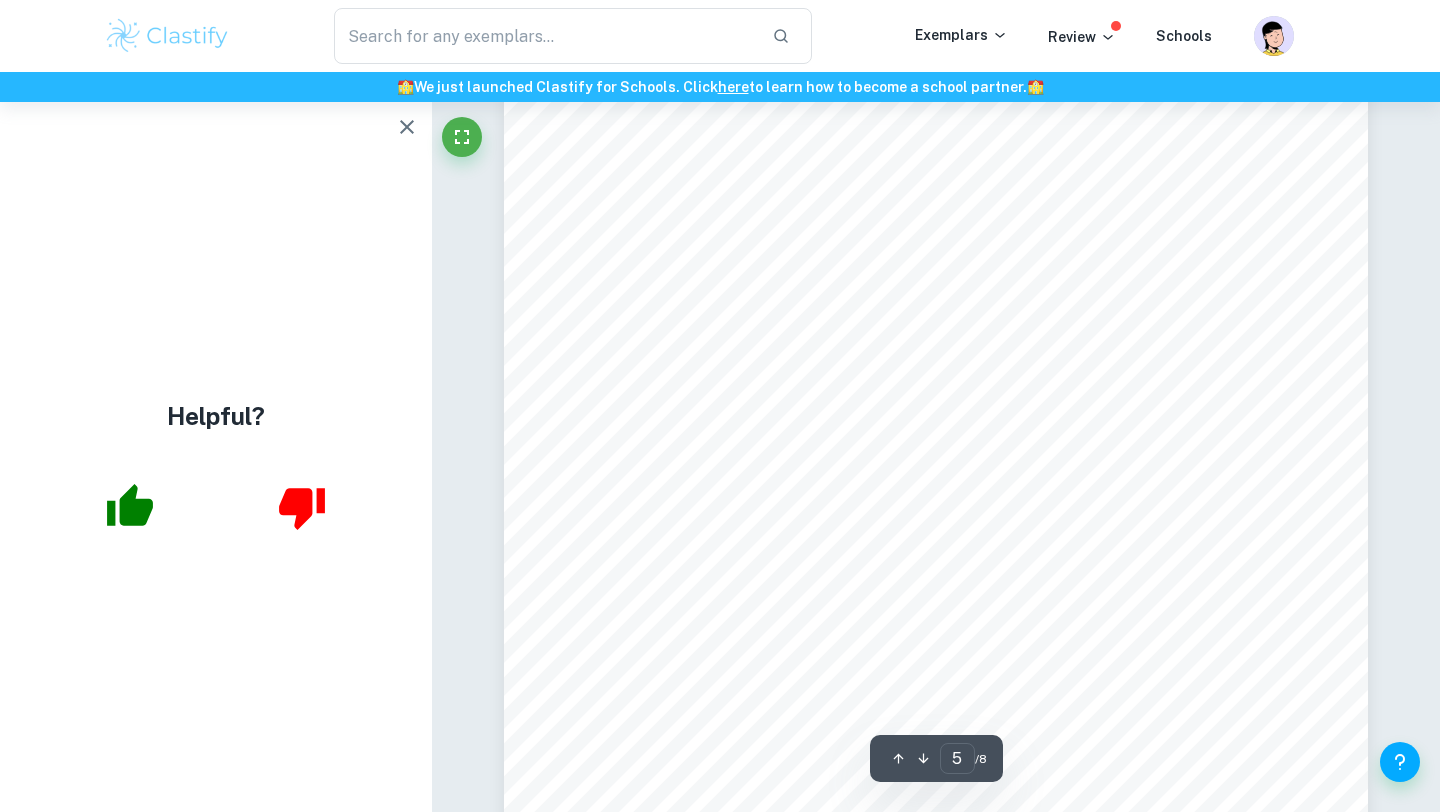 click 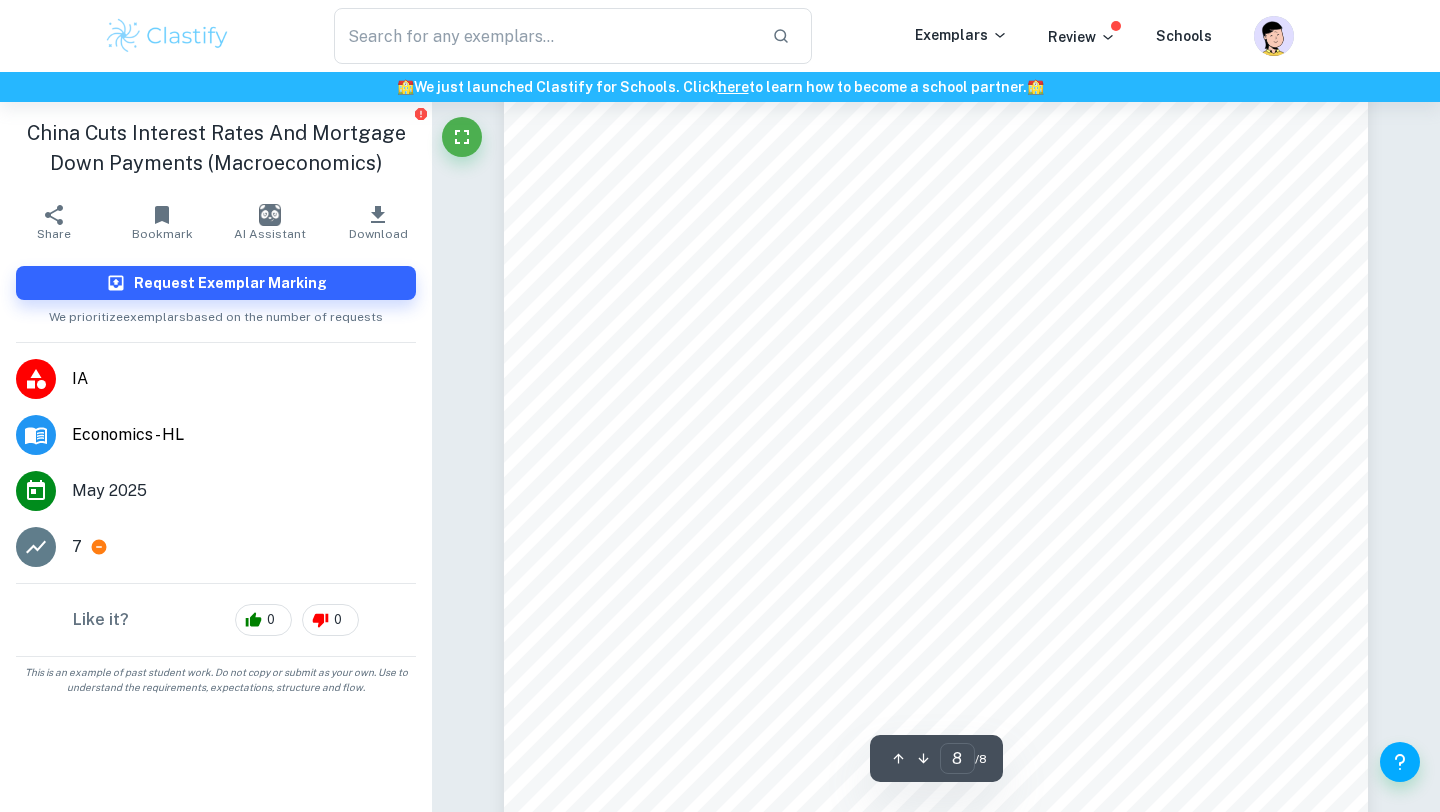 type on "7" 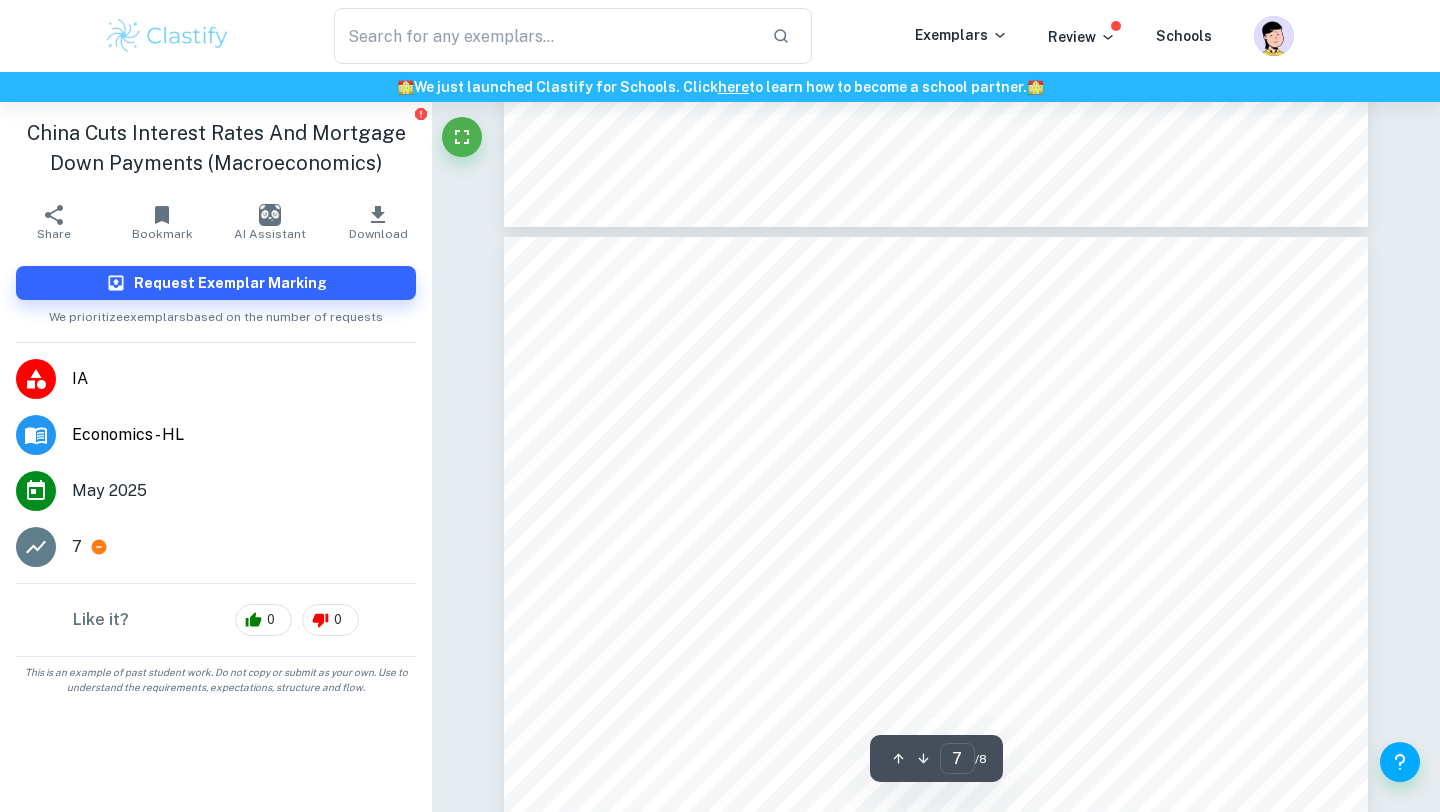 scroll, scrollTop: 6738, scrollLeft: 0, axis: vertical 